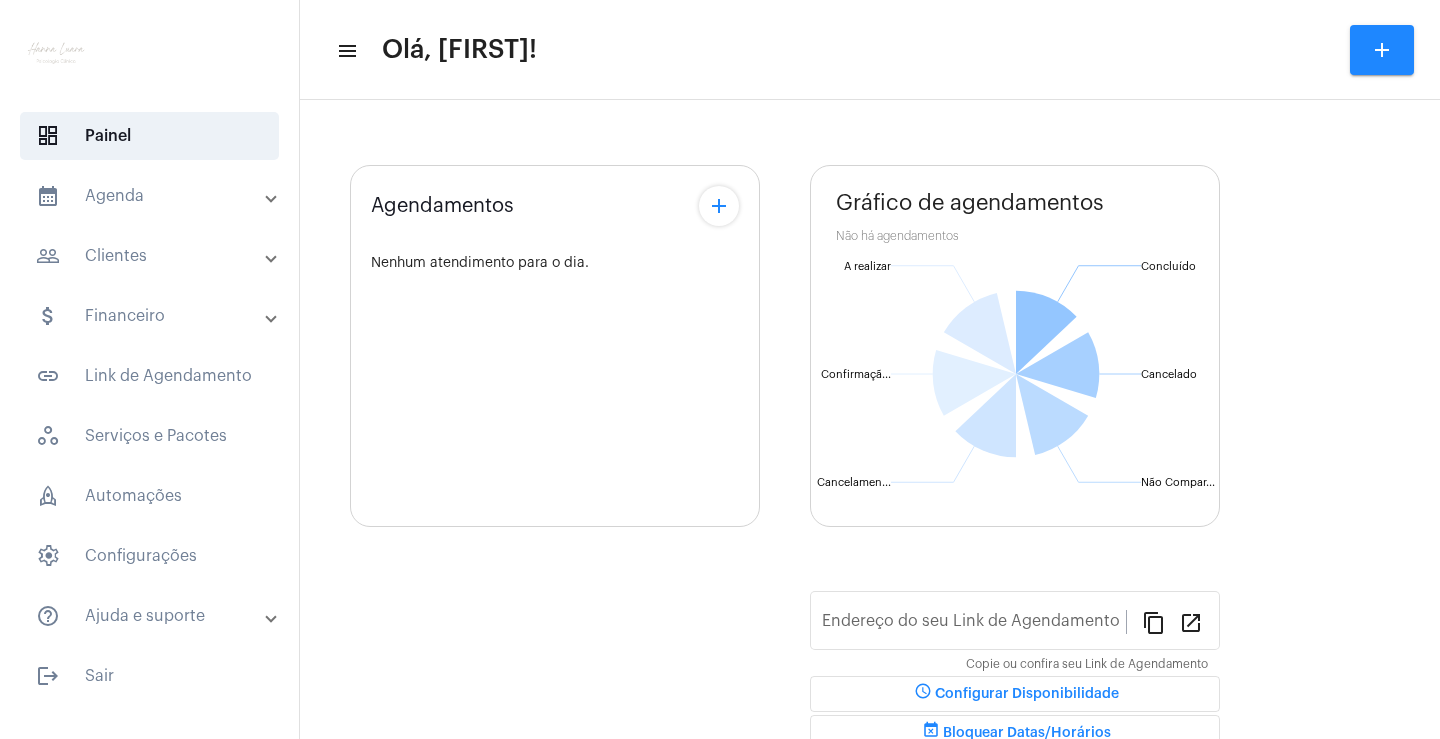 scroll, scrollTop: 0, scrollLeft: 0, axis: both 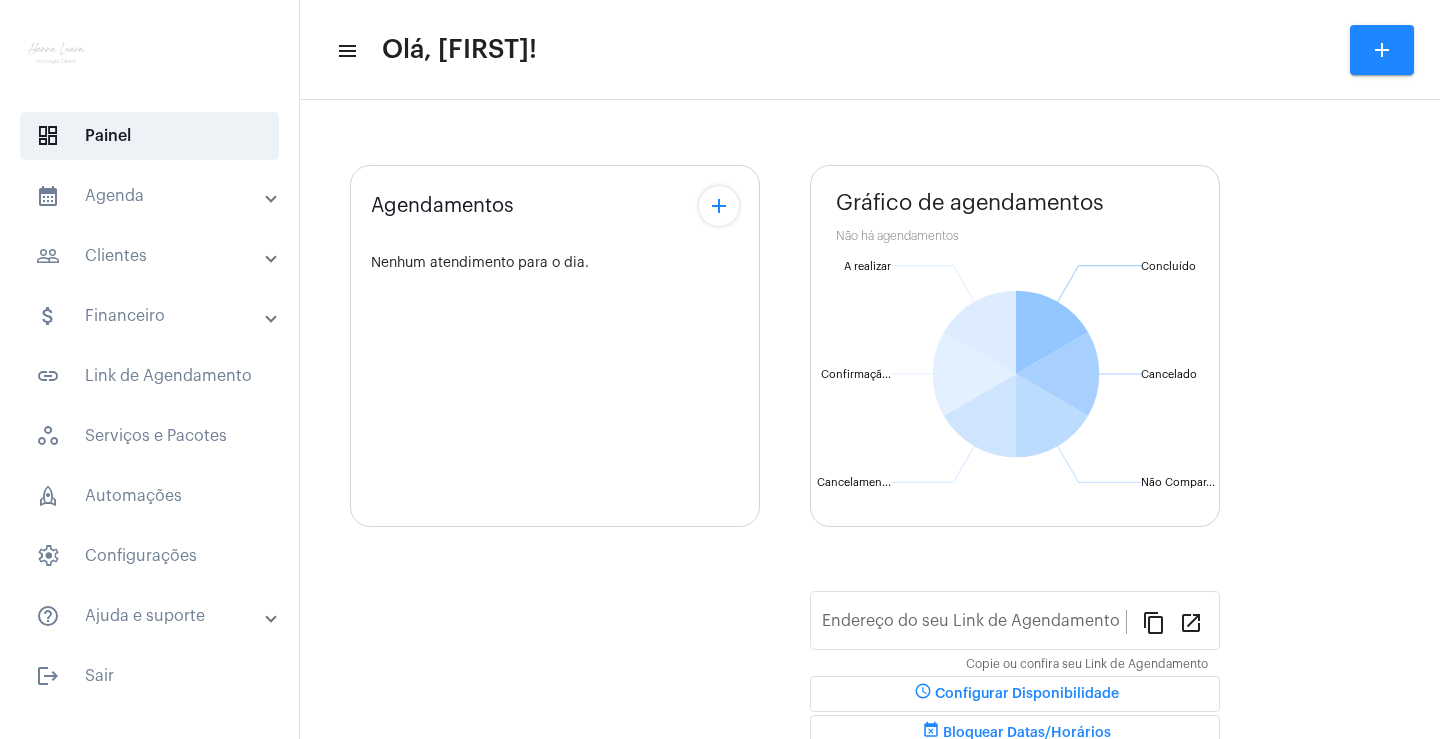 type on "https://neft.com.br/[FIRST]-[FIRST]-[LAST]" 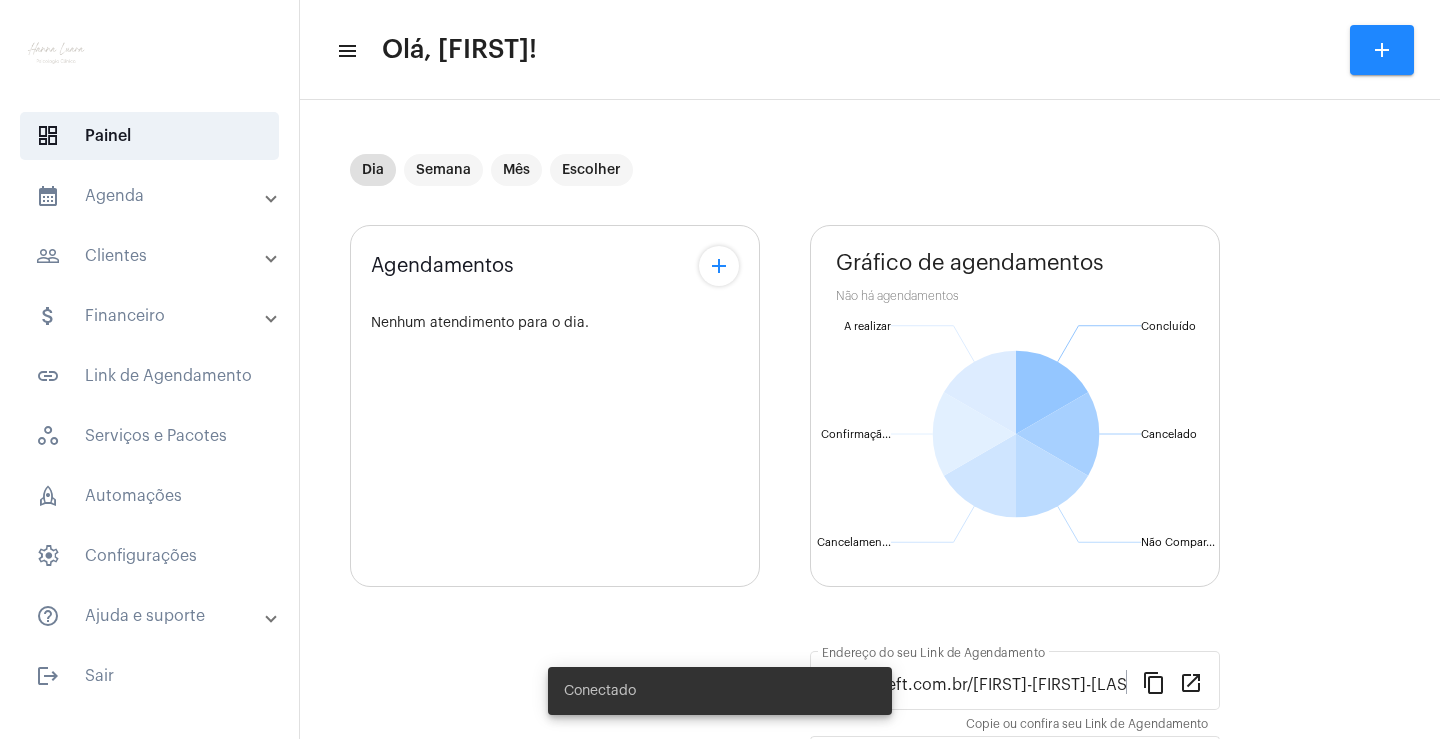 scroll, scrollTop: 100, scrollLeft: 0, axis: vertical 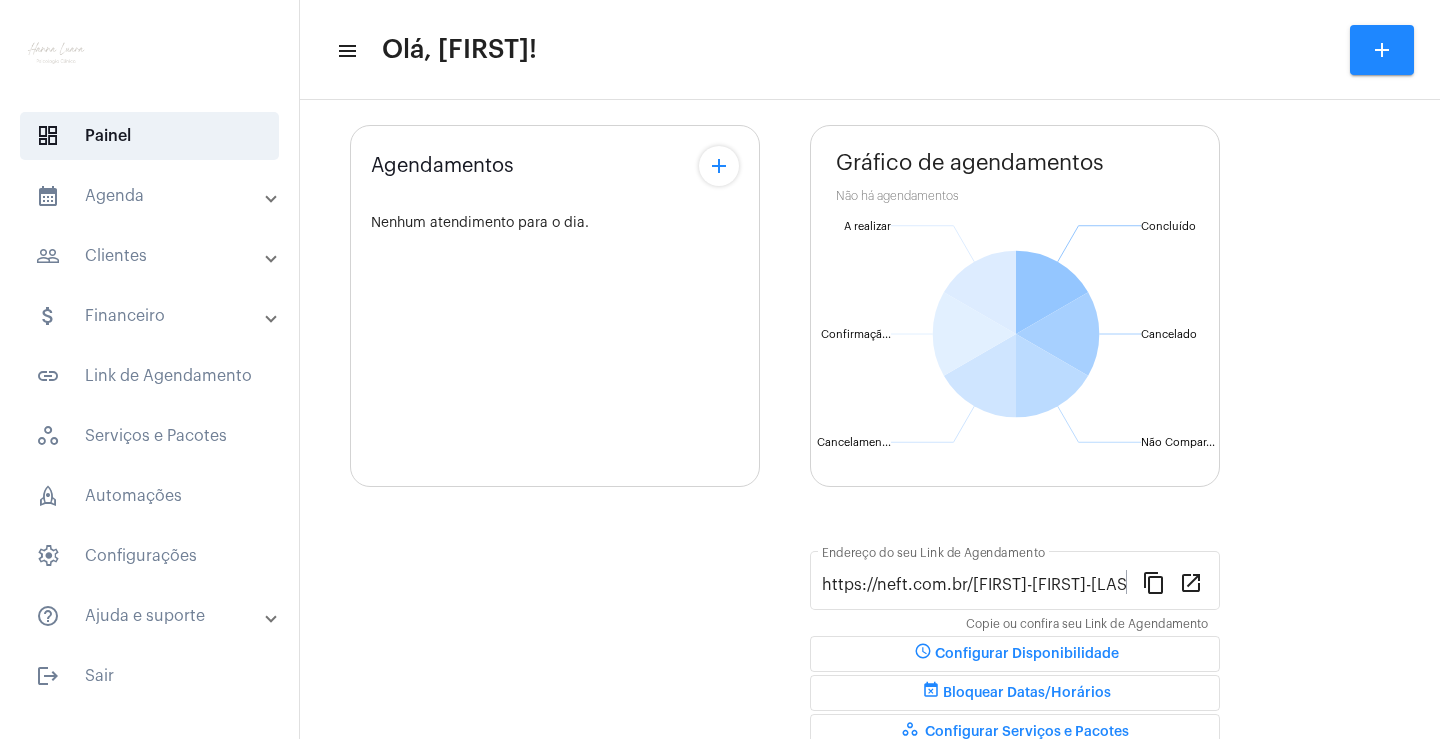 click on "add" 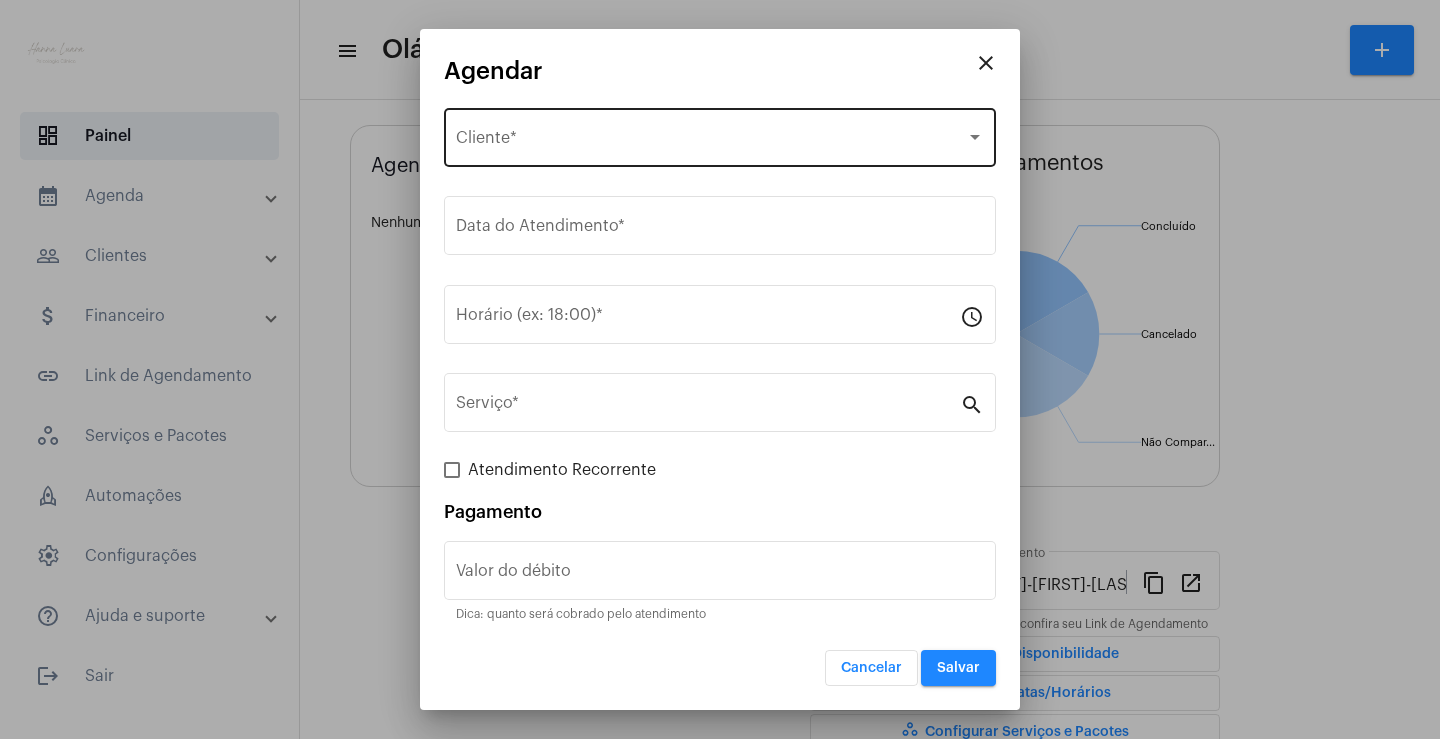 click on "Selecione o Cliente" at bounding box center [711, 142] 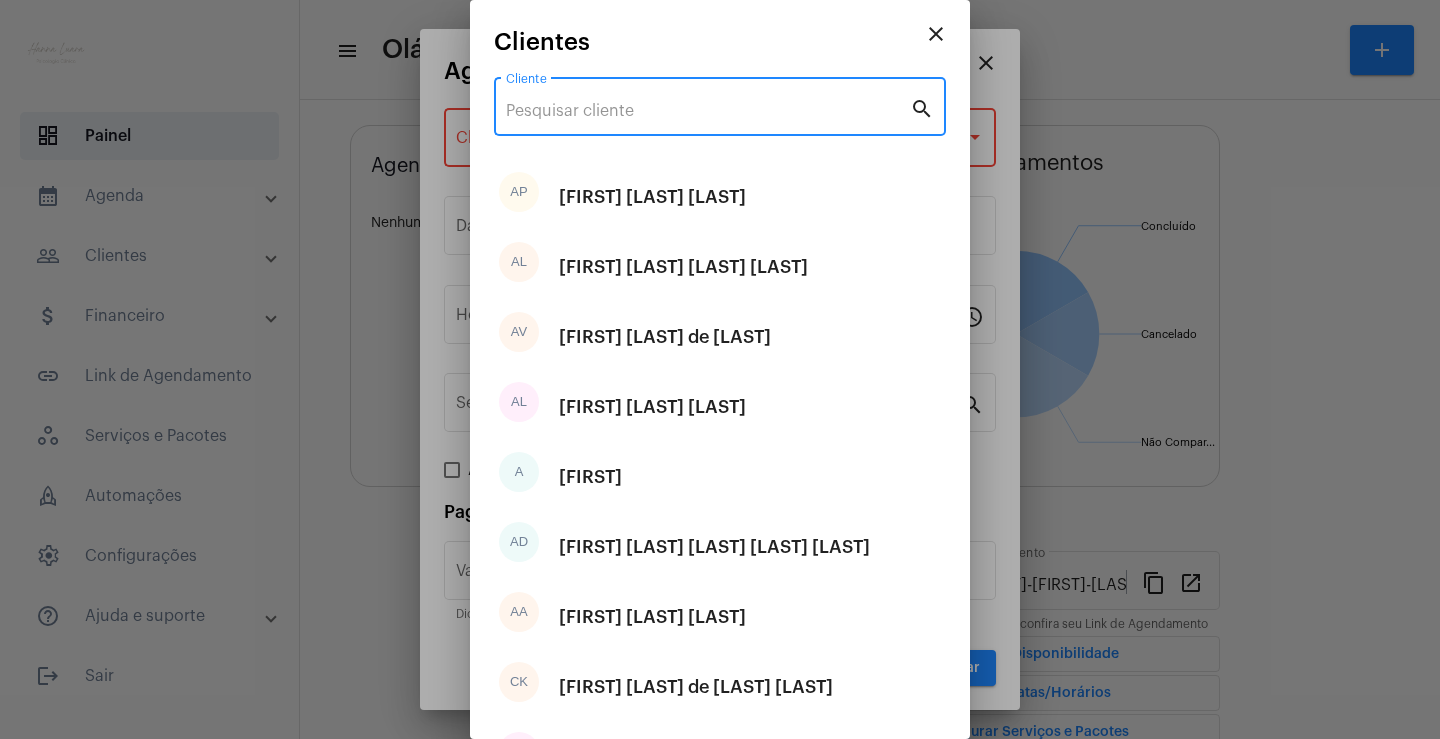 click on "Cliente" at bounding box center [708, 111] 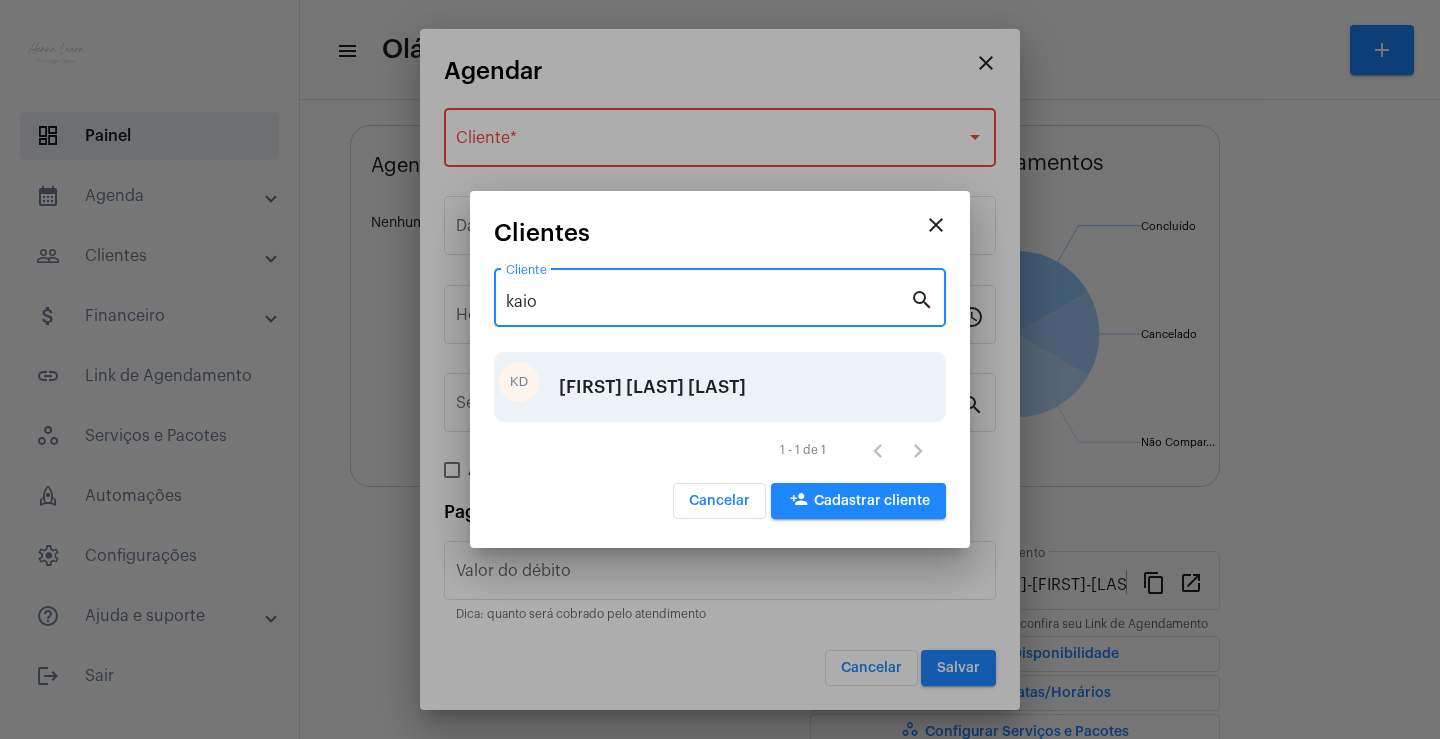 type on "kaio" 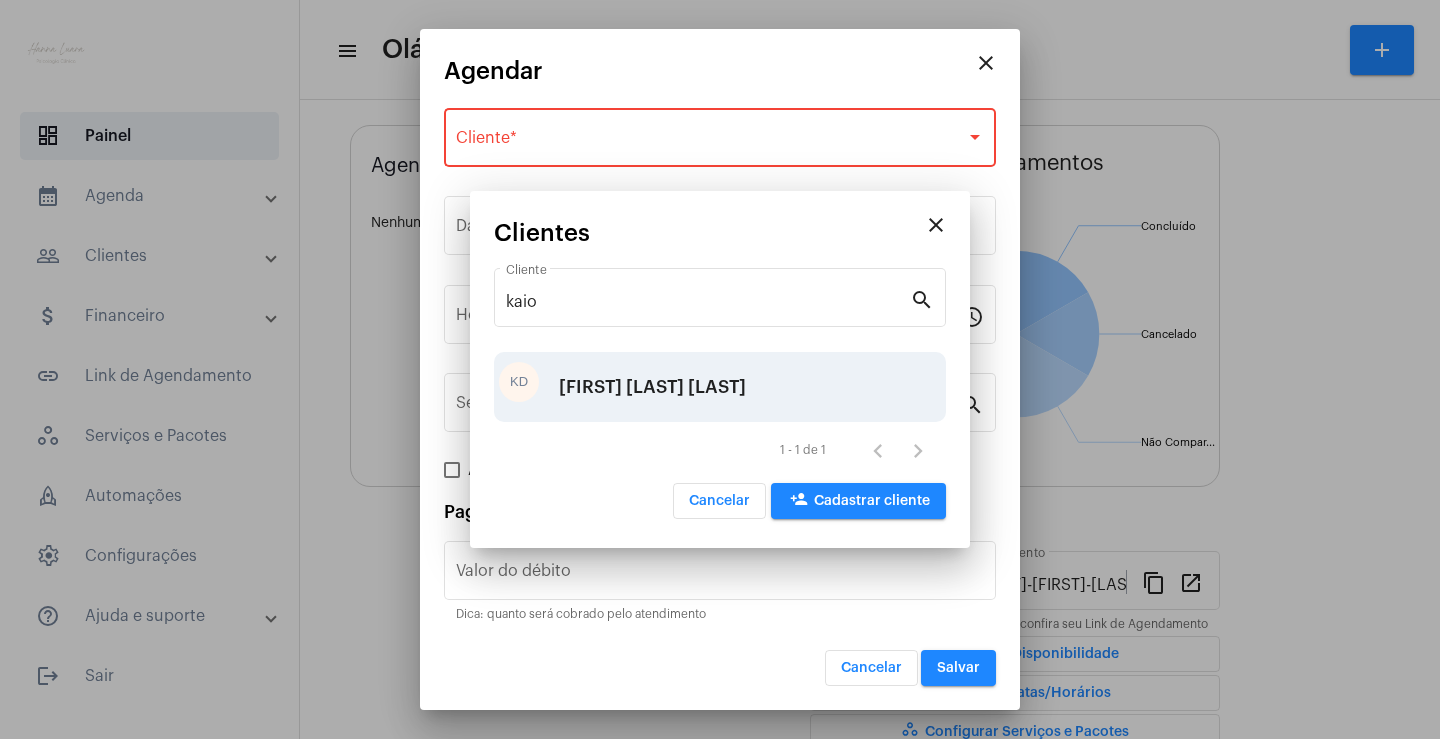 type on "R$" 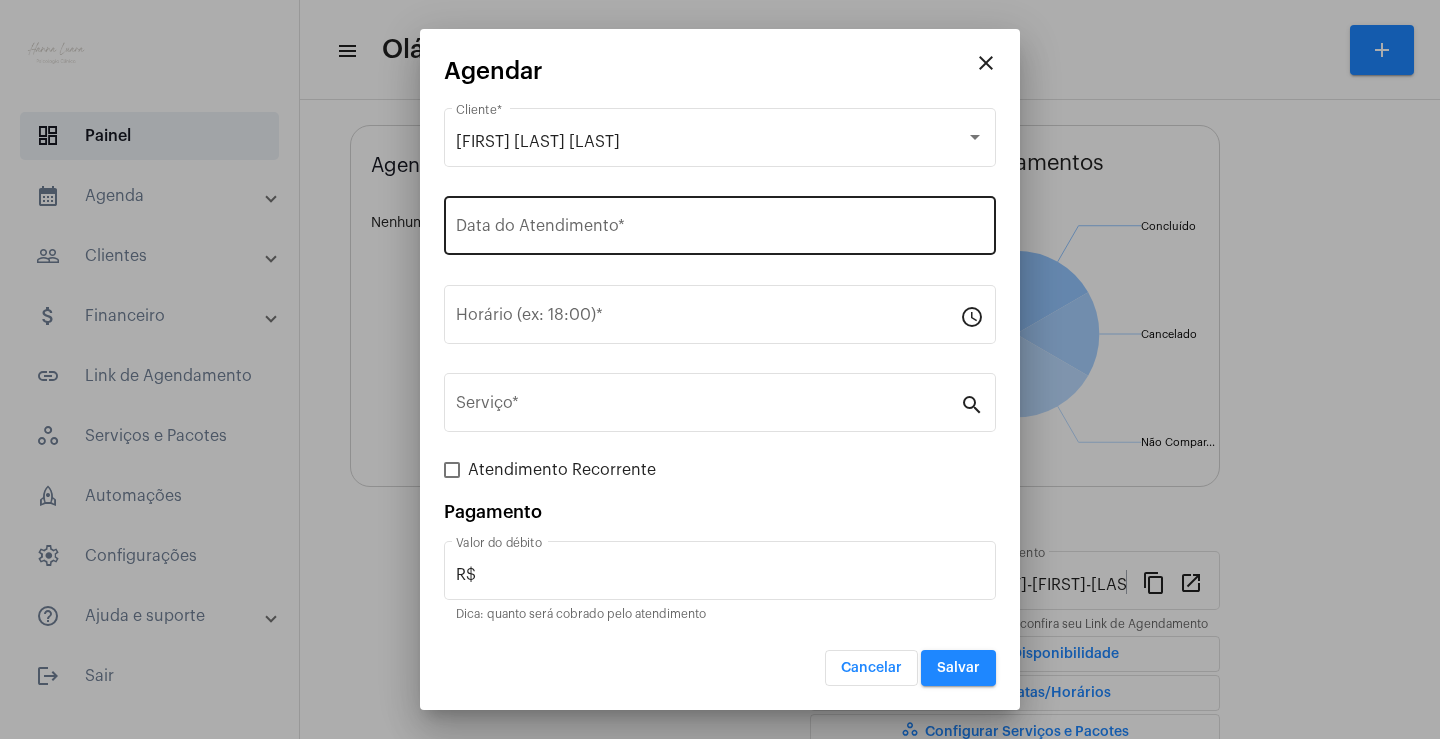click on "Data do Atendimento  *" at bounding box center (720, 223) 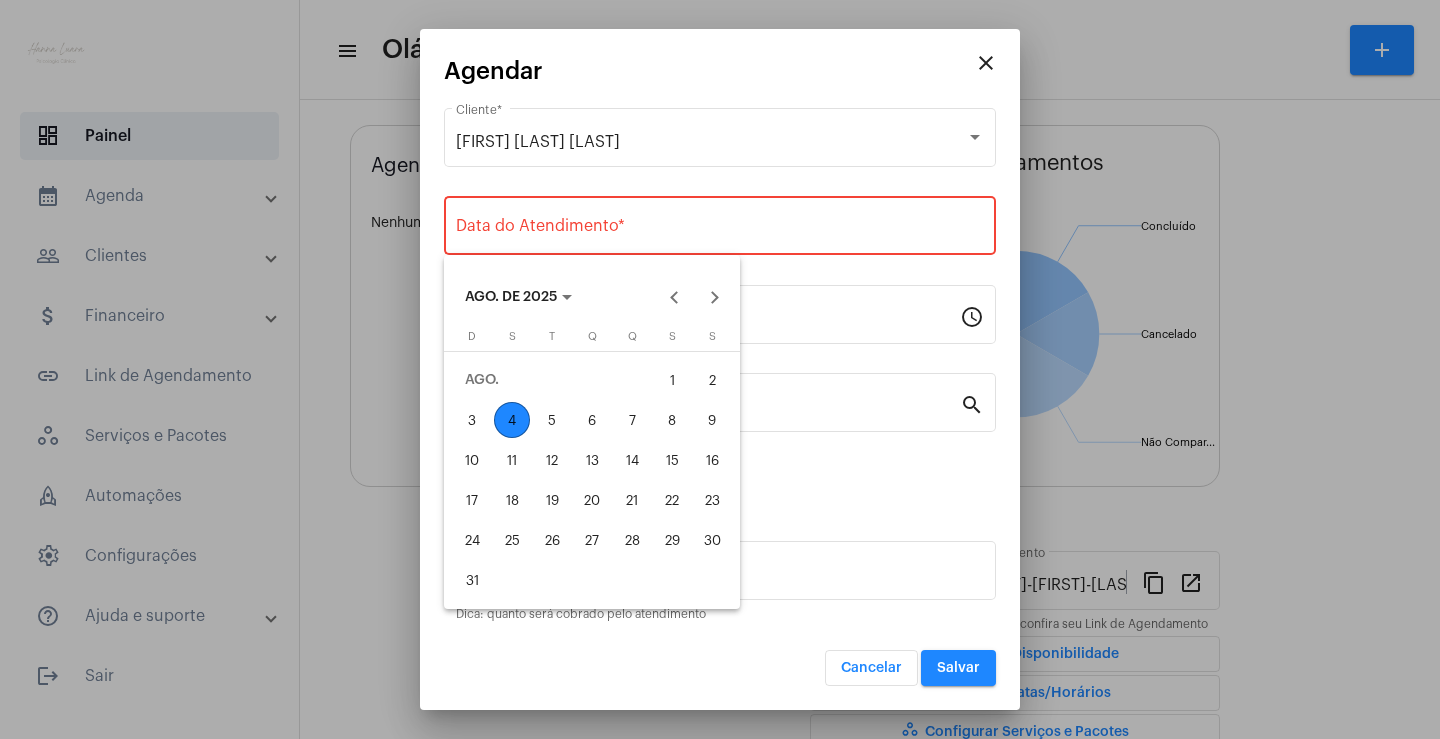 click on "4" at bounding box center (512, 420) 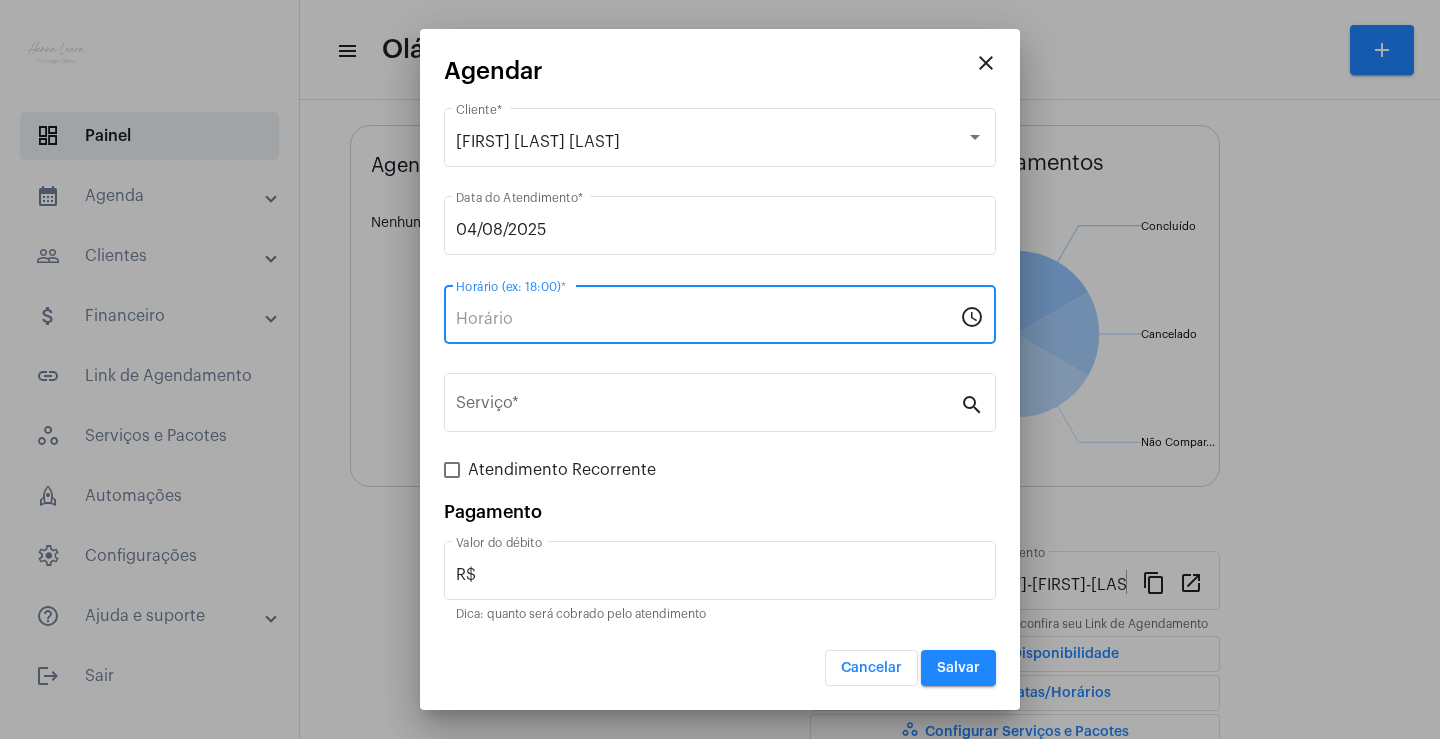 click on "Horário (ex: 18:00)  *" at bounding box center [708, 319] 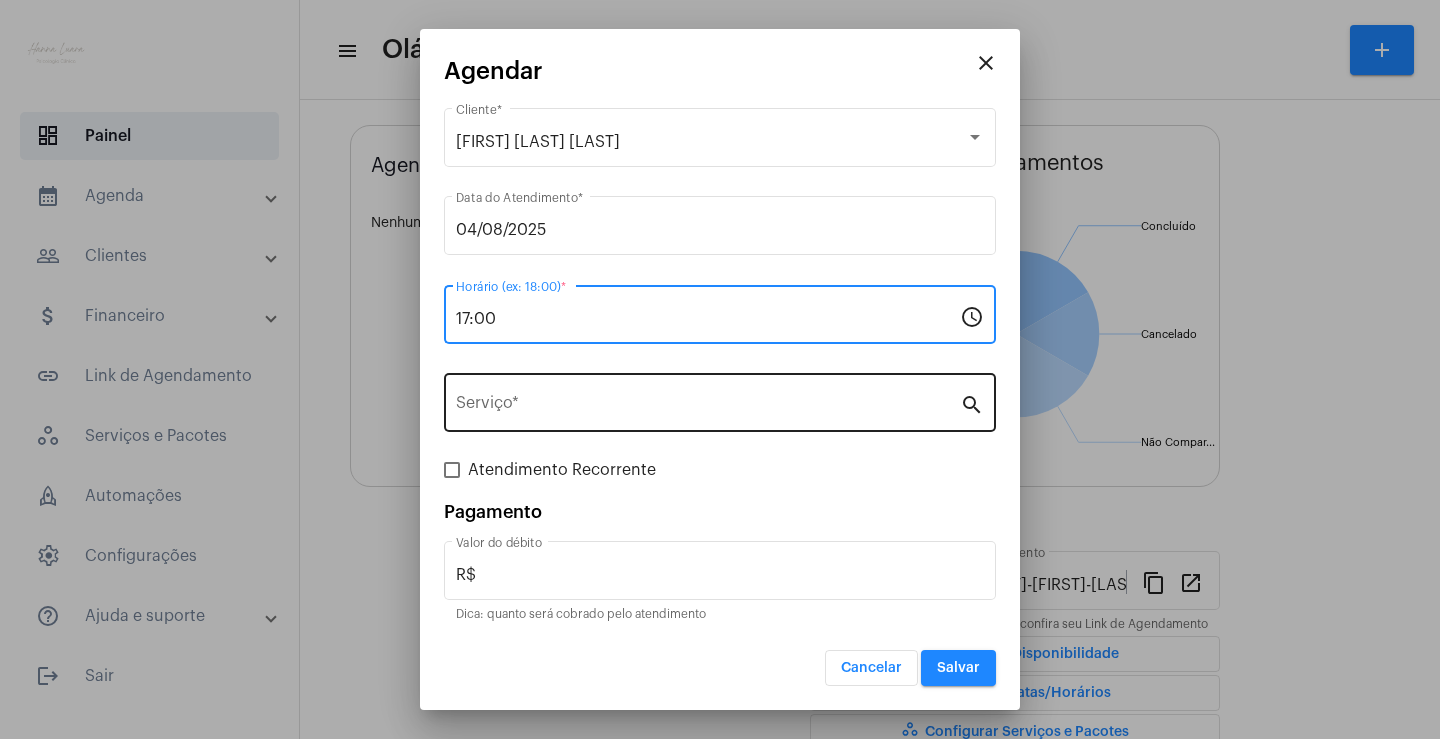 type on "17:00" 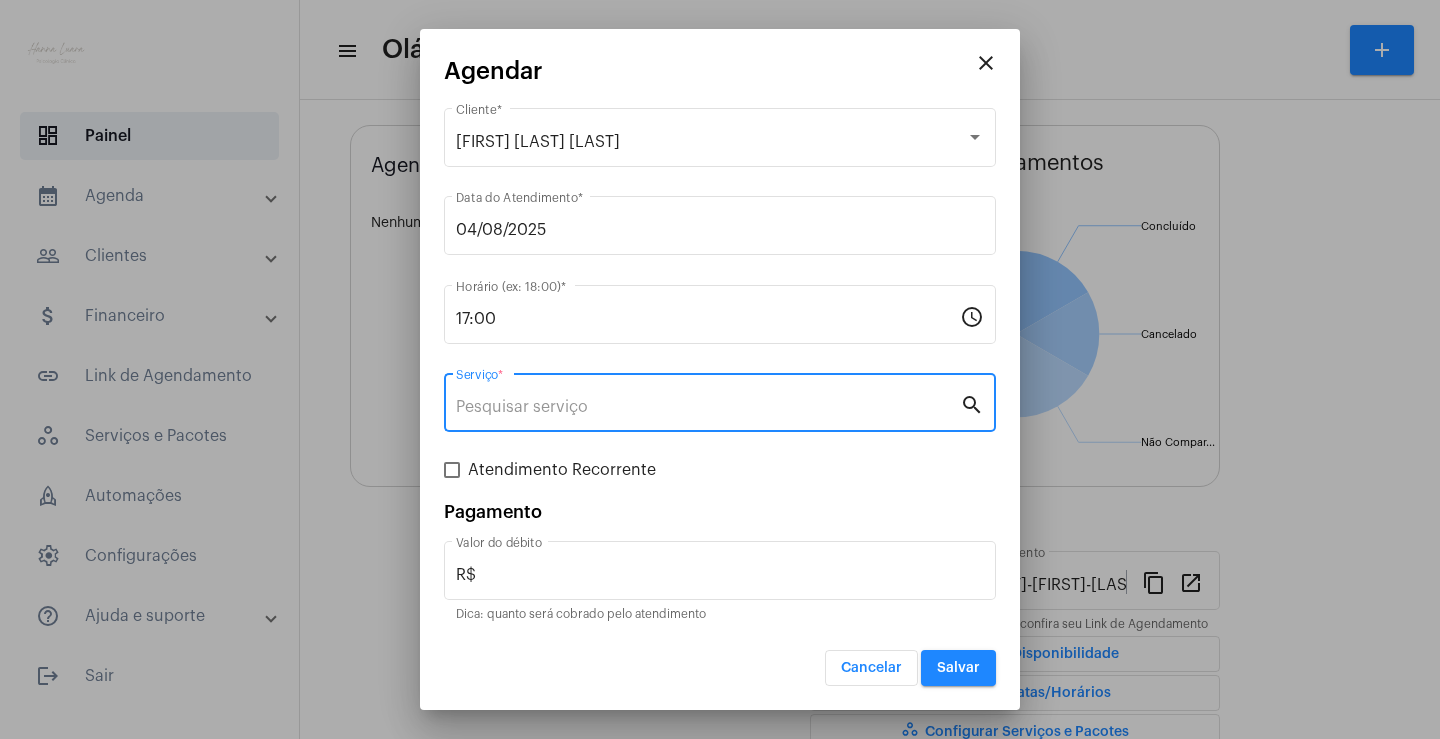 click on "Serviço  *" at bounding box center [708, 407] 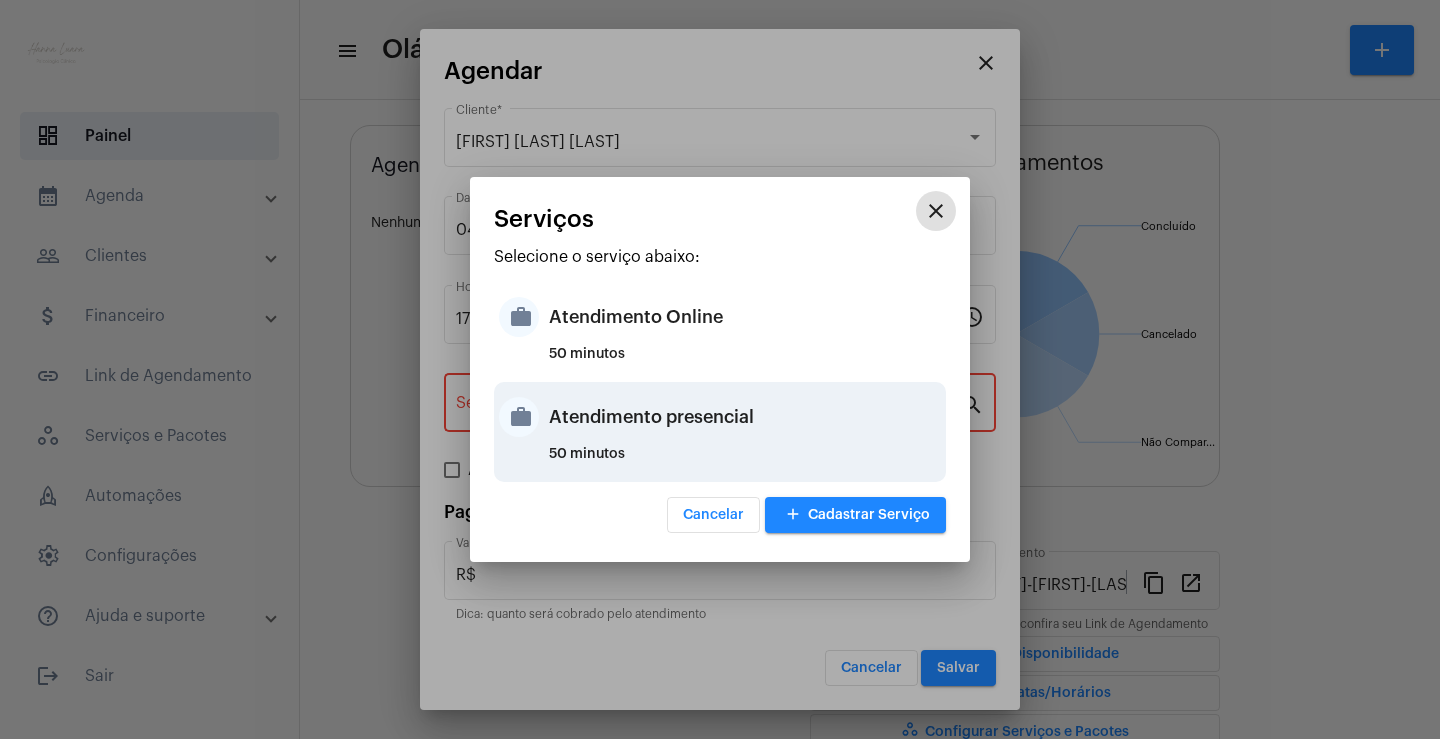 click on "Atendimento presencial" at bounding box center [745, 417] 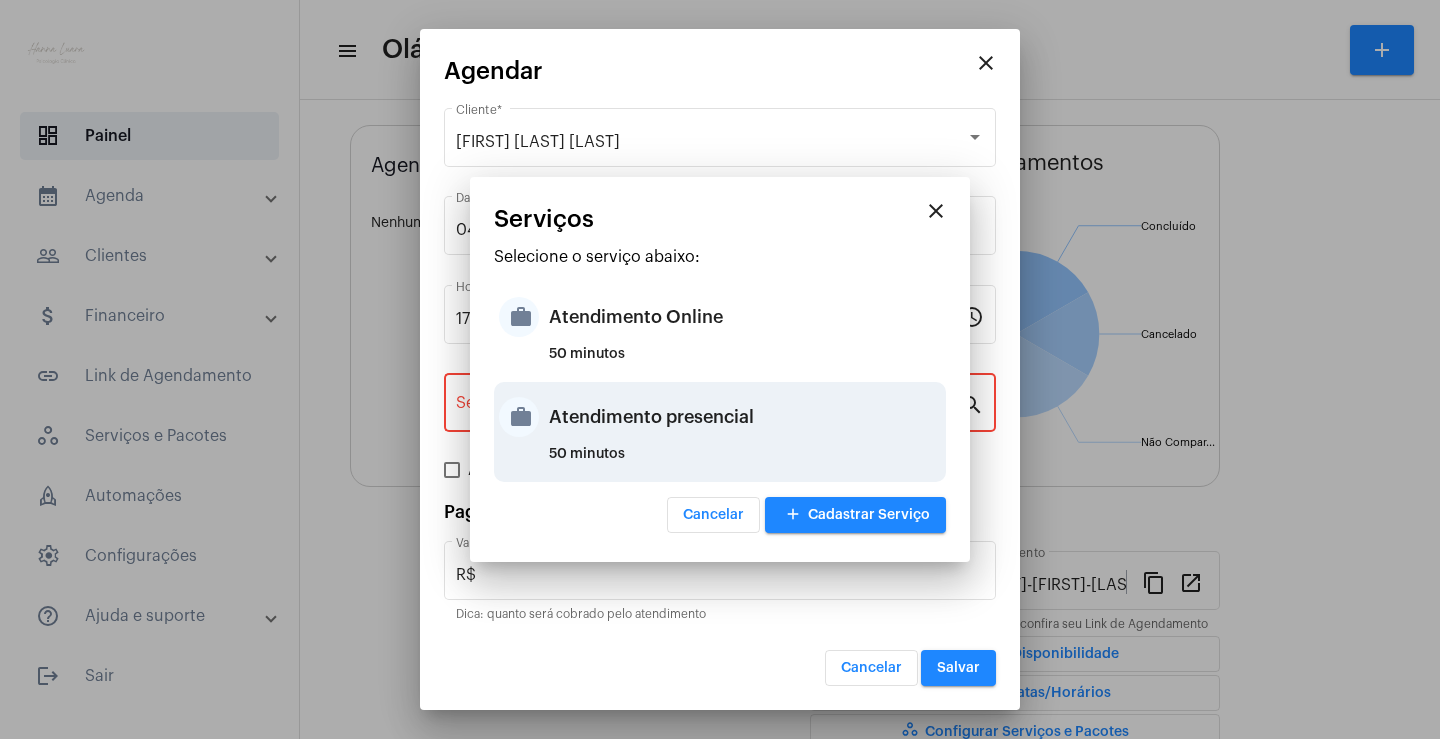 type on "Atendimento presencial" 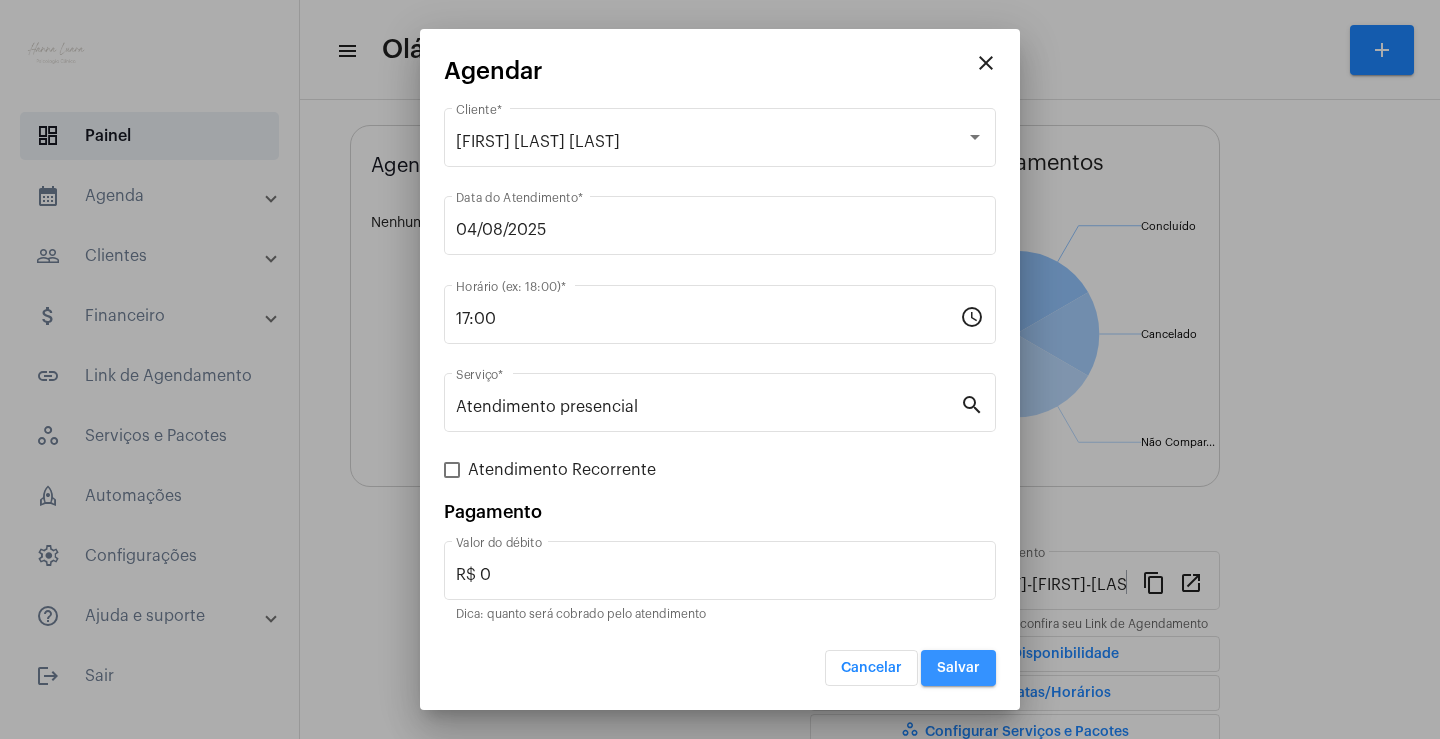 click on "Salvar" at bounding box center (958, 668) 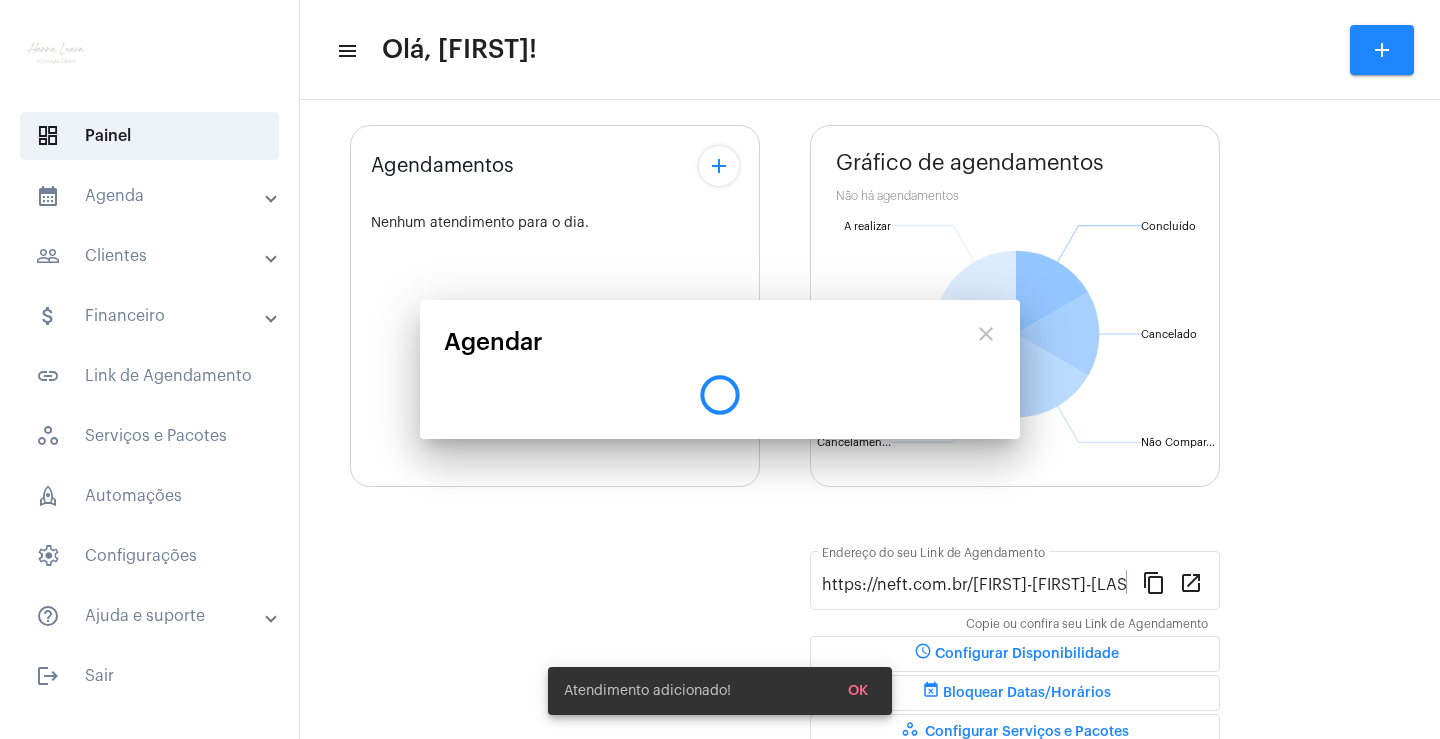 scroll, scrollTop: 0, scrollLeft: 0, axis: both 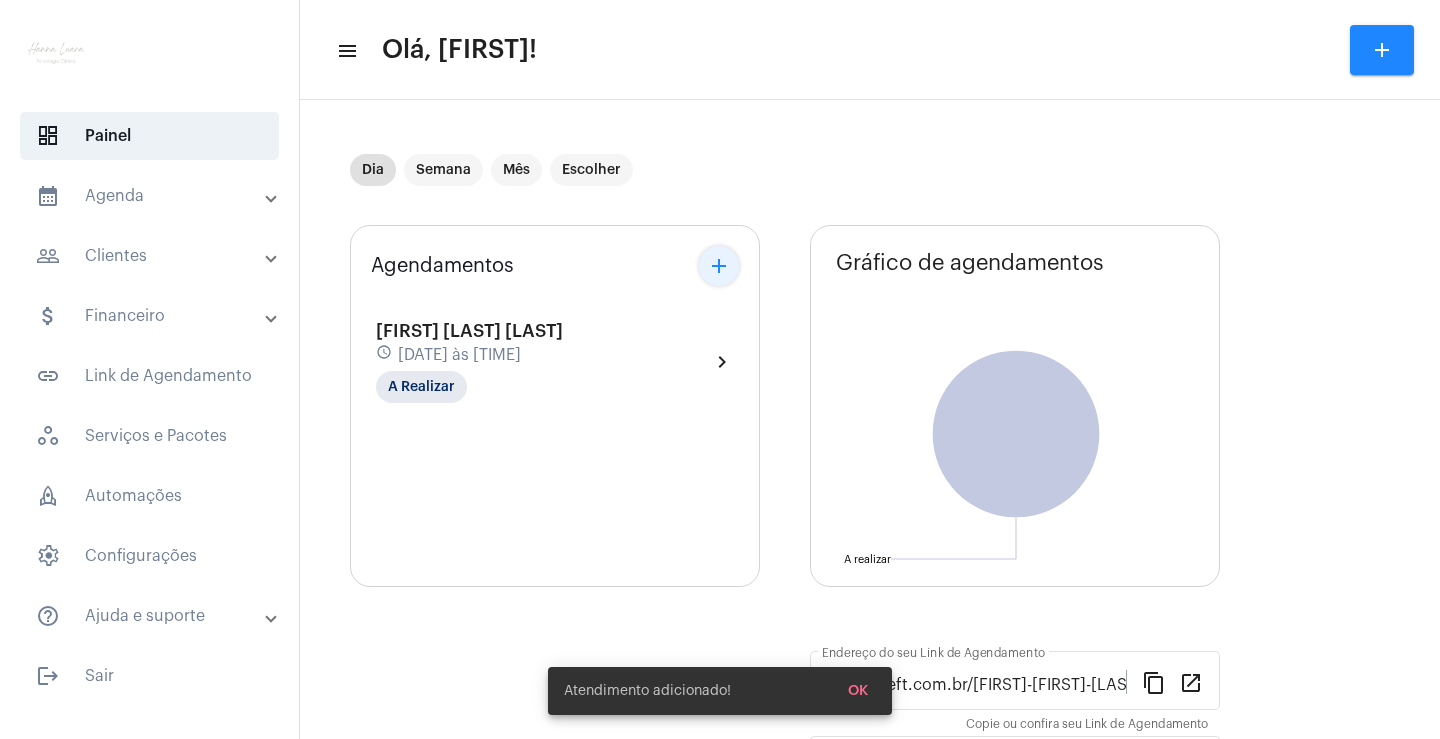 click on "add" 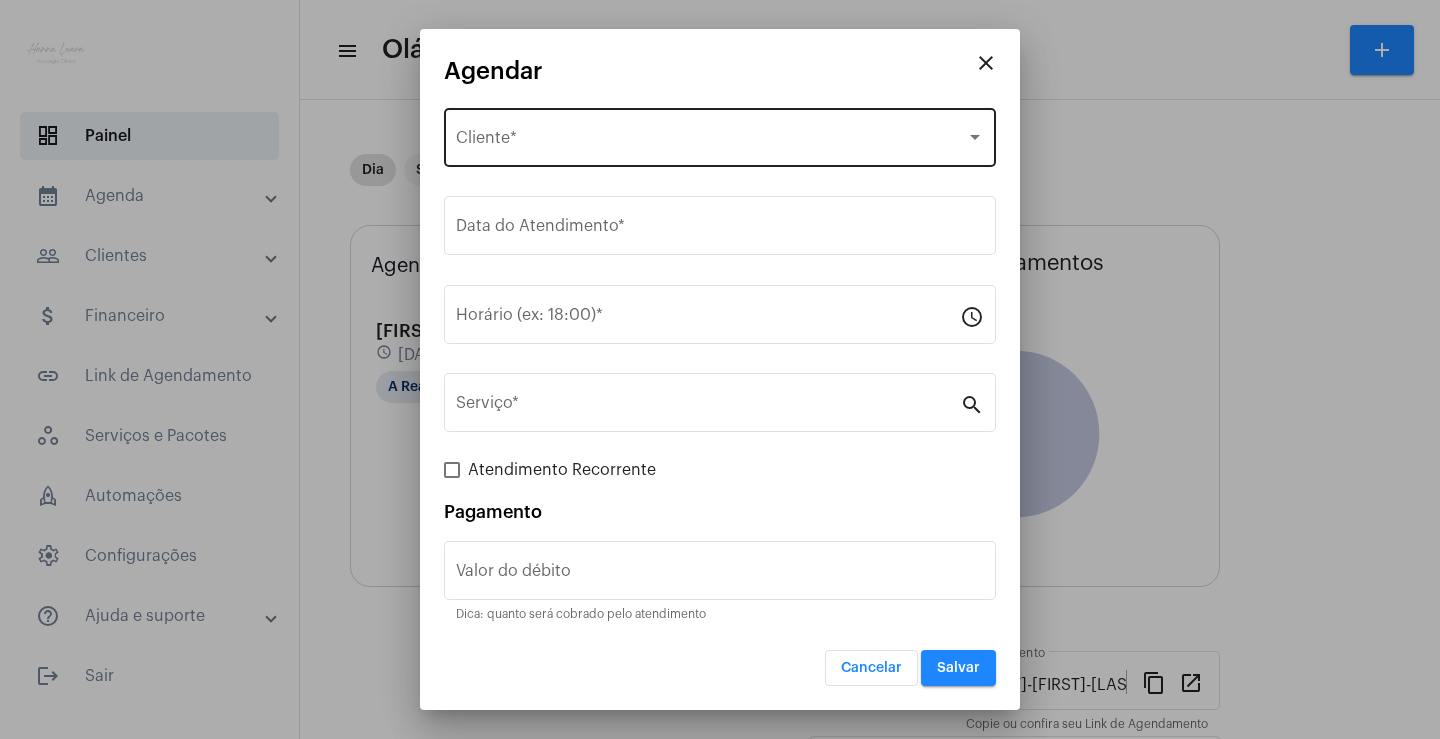 click on "Selecione o Cliente Cliente  *" at bounding box center [720, 135] 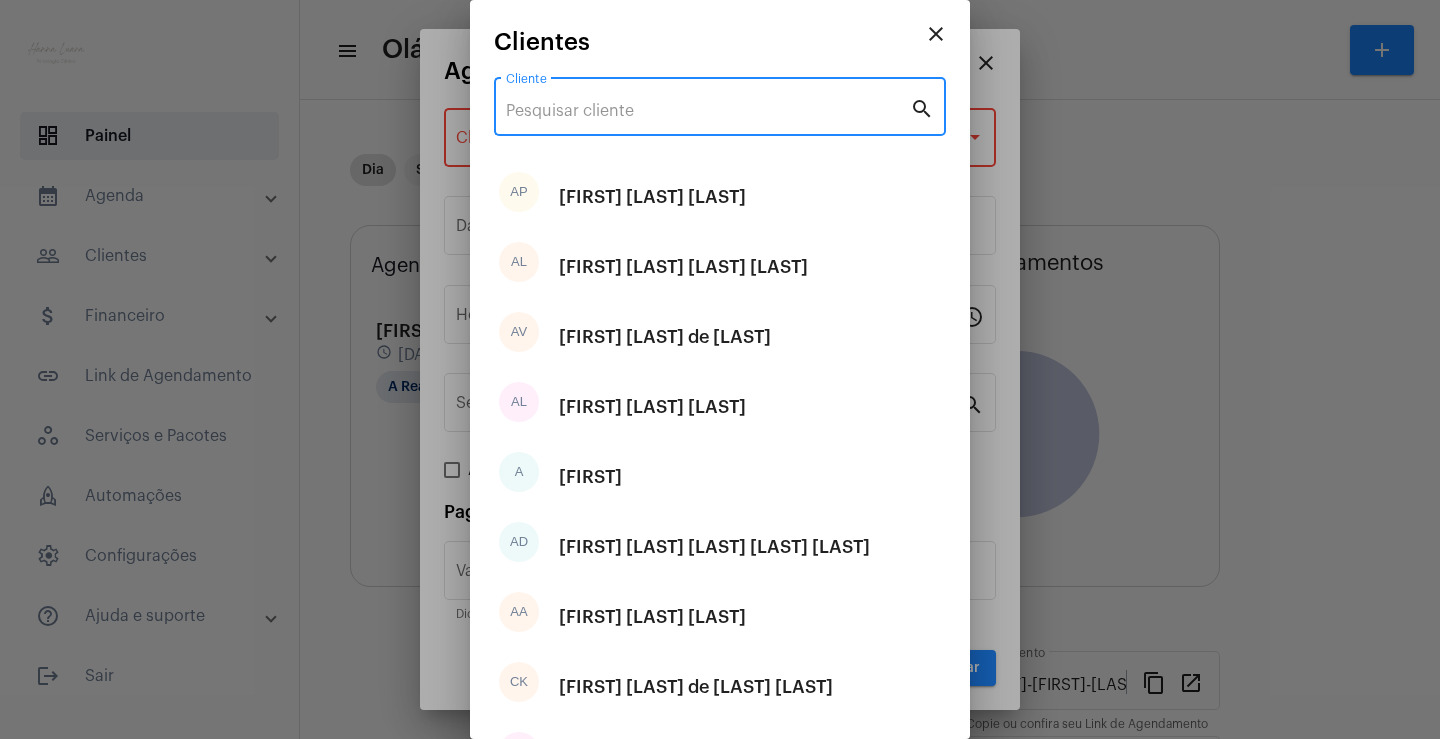 click on "Cliente" at bounding box center [708, 111] 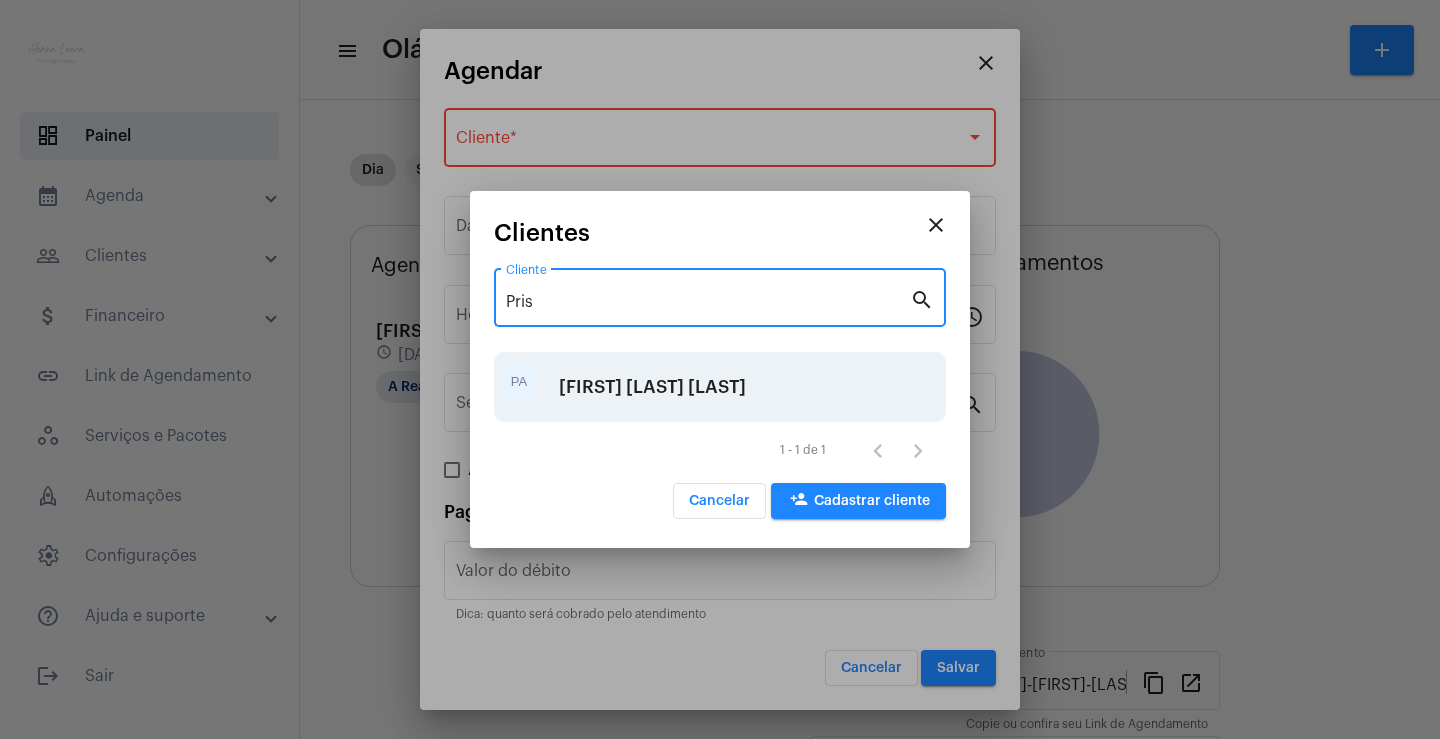 type on "Pris" 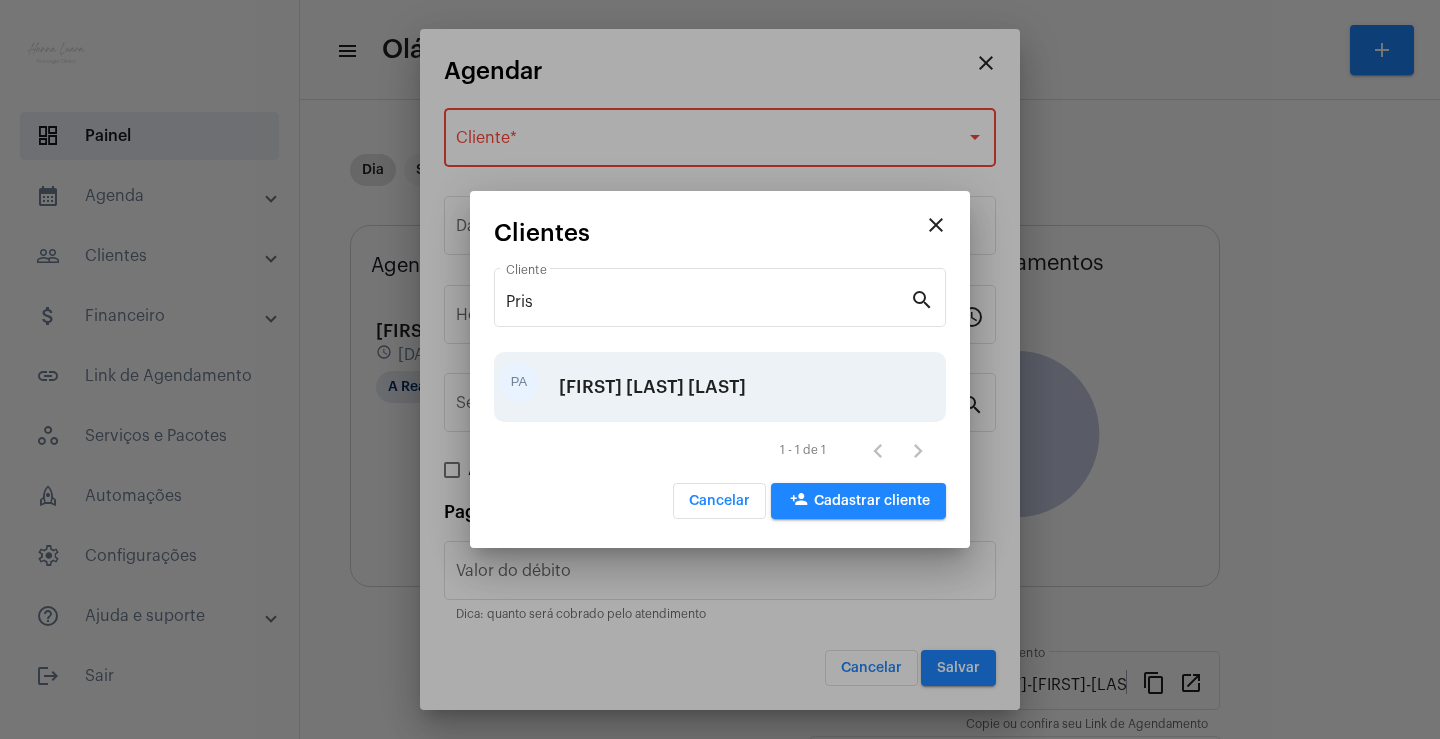 click on "[FIRST] [LAST] [LAST]" at bounding box center [652, 387] 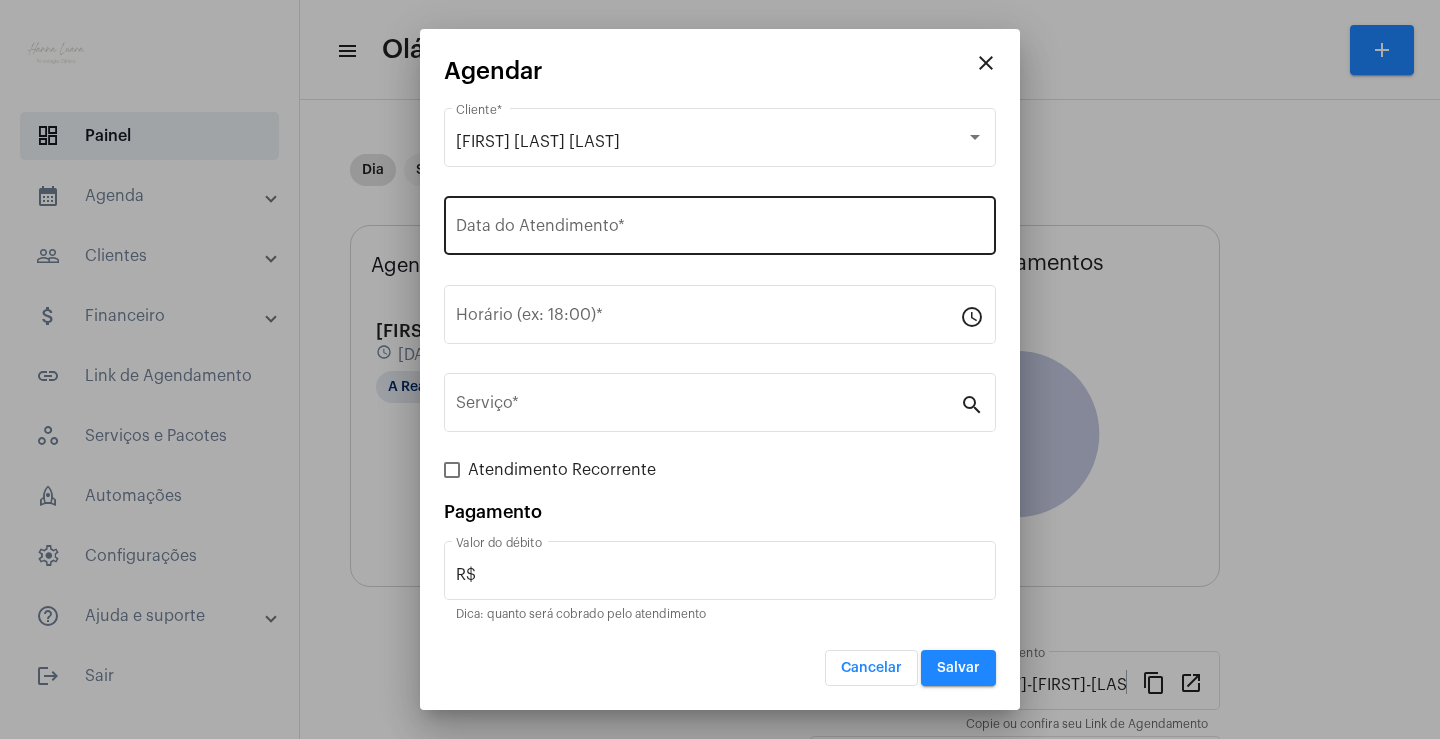 click on "Data do Atendimento  *" at bounding box center [720, 223] 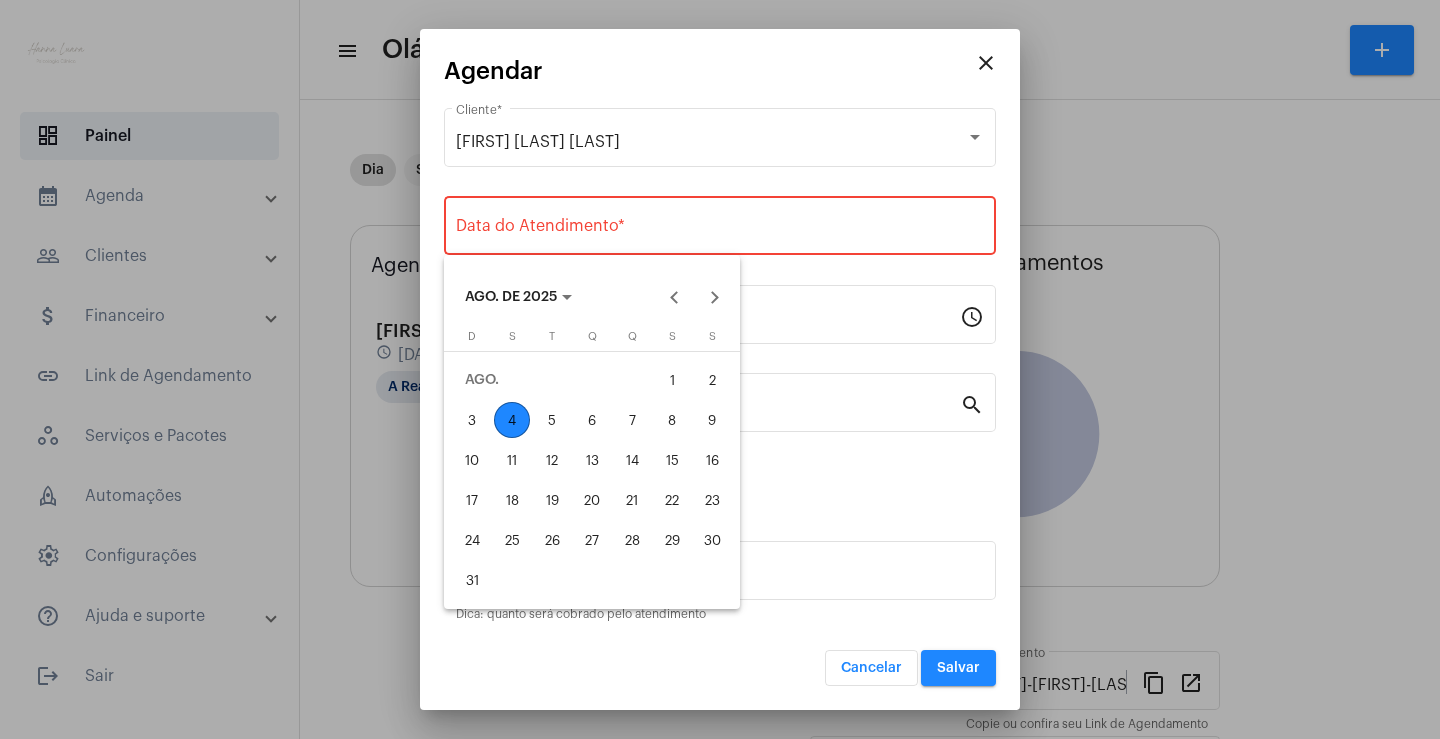 click on "4" at bounding box center [512, 420] 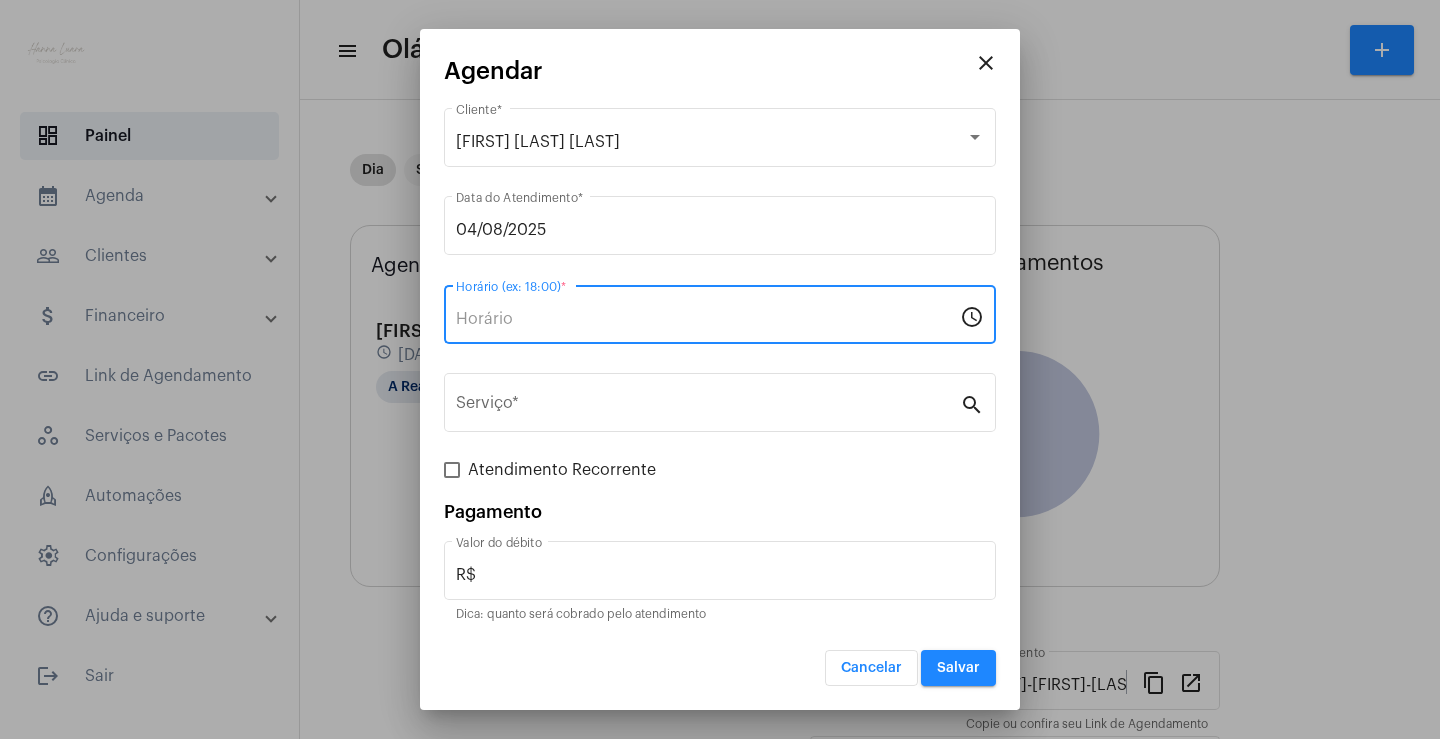 click on "Horário (ex: 18:00)  *" at bounding box center [708, 319] 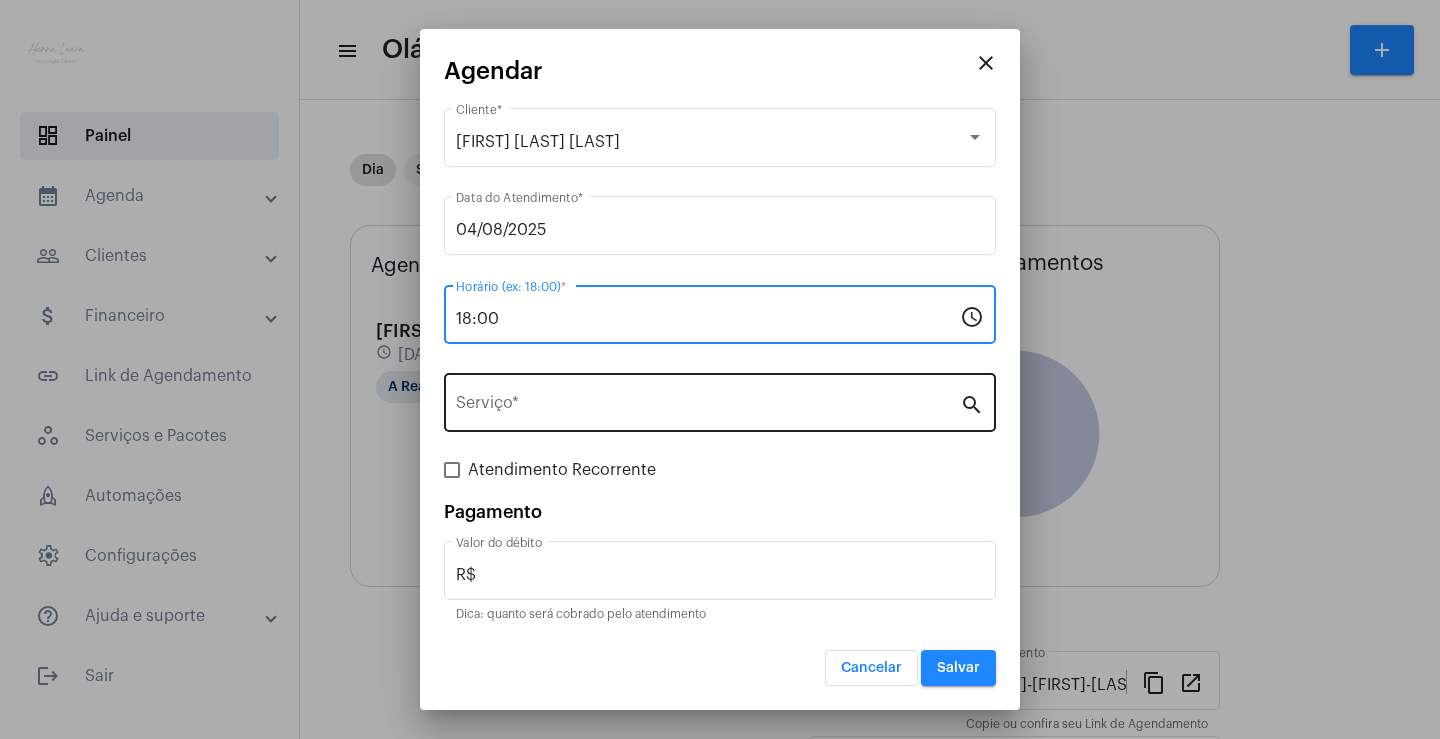type on "18:00" 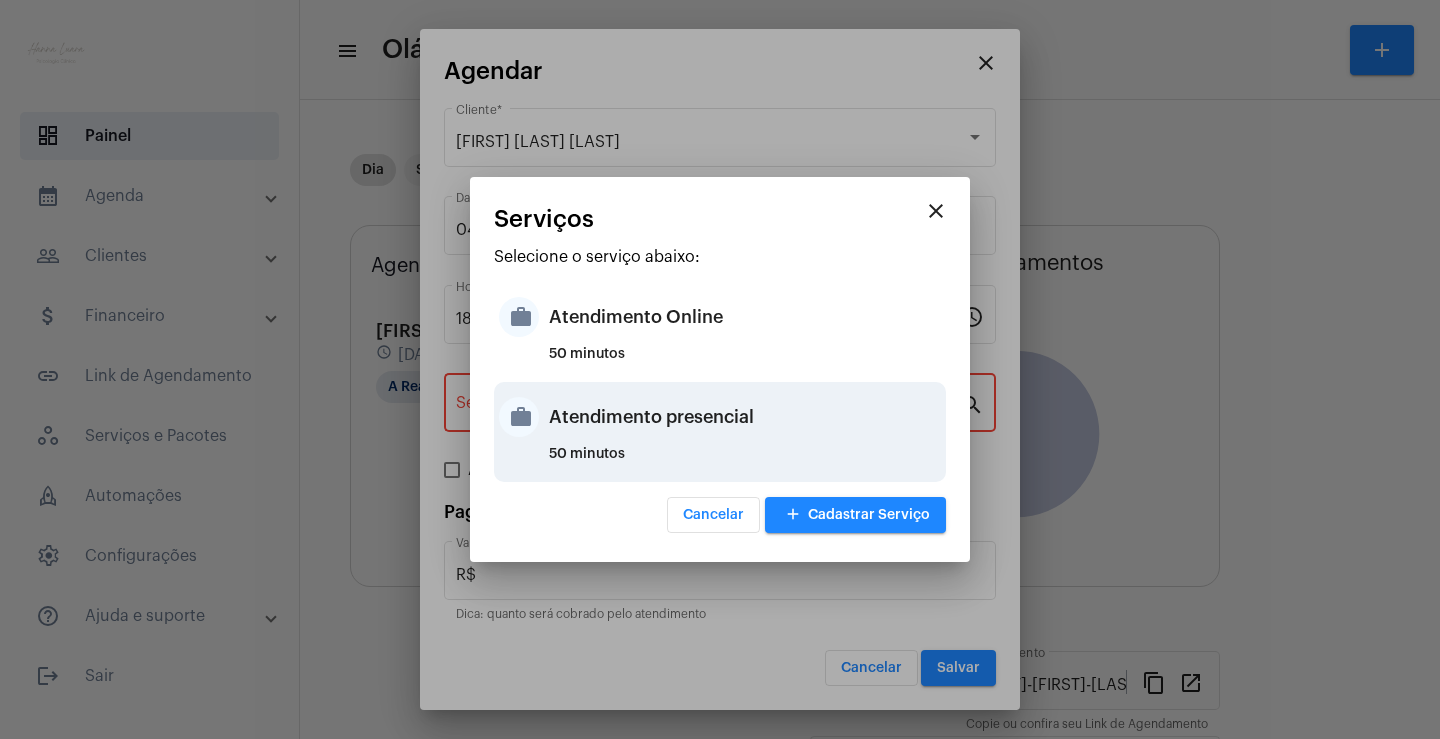 click on "Atendimento presencial" at bounding box center [745, 417] 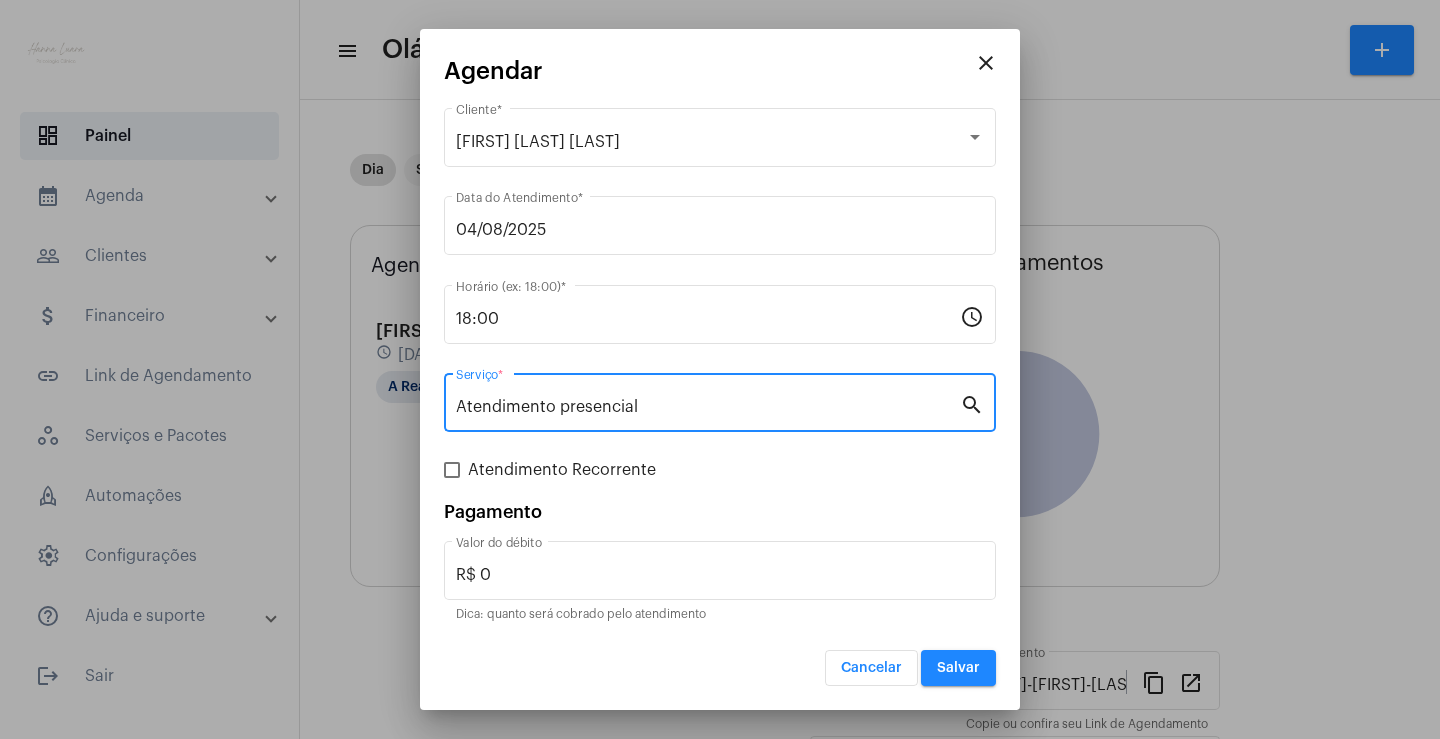 click on "Salvar" at bounding box center (958, 668) 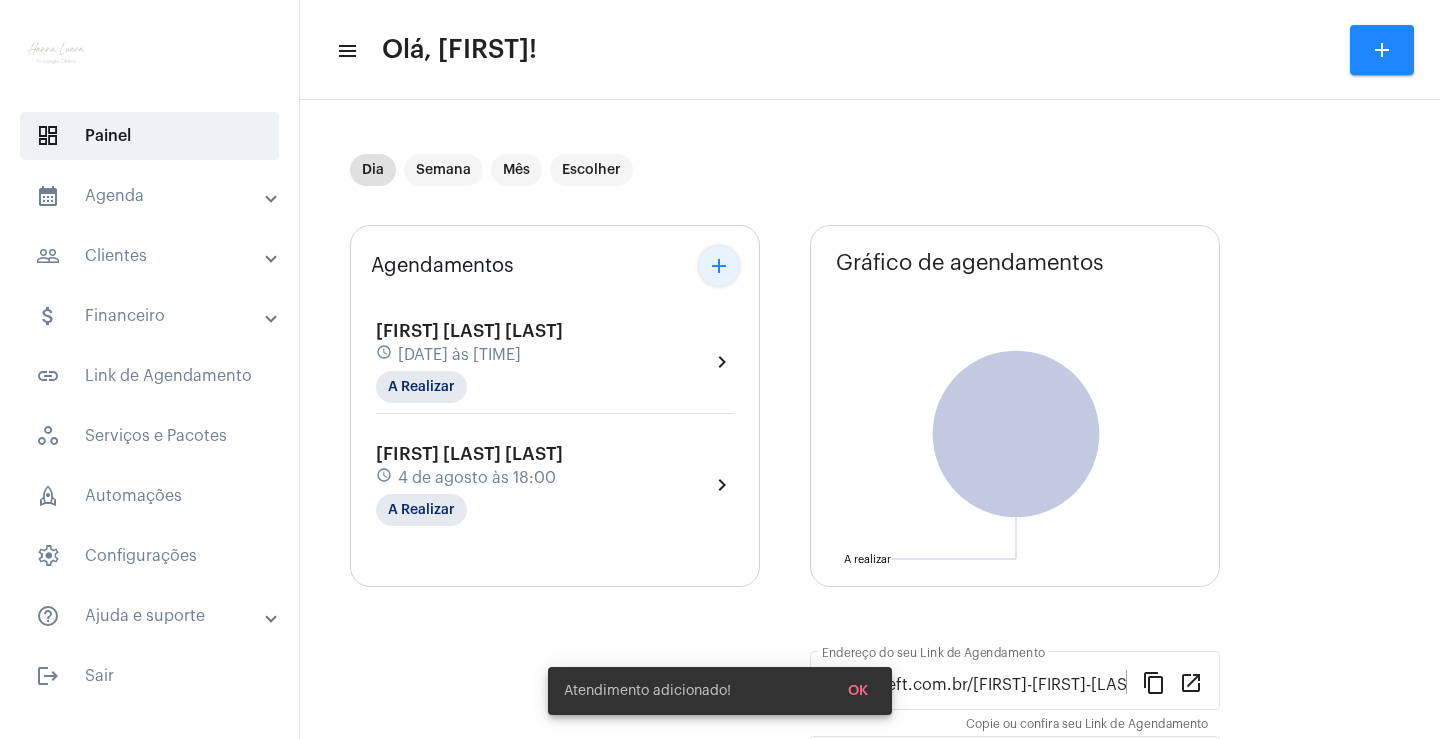 click on "add" 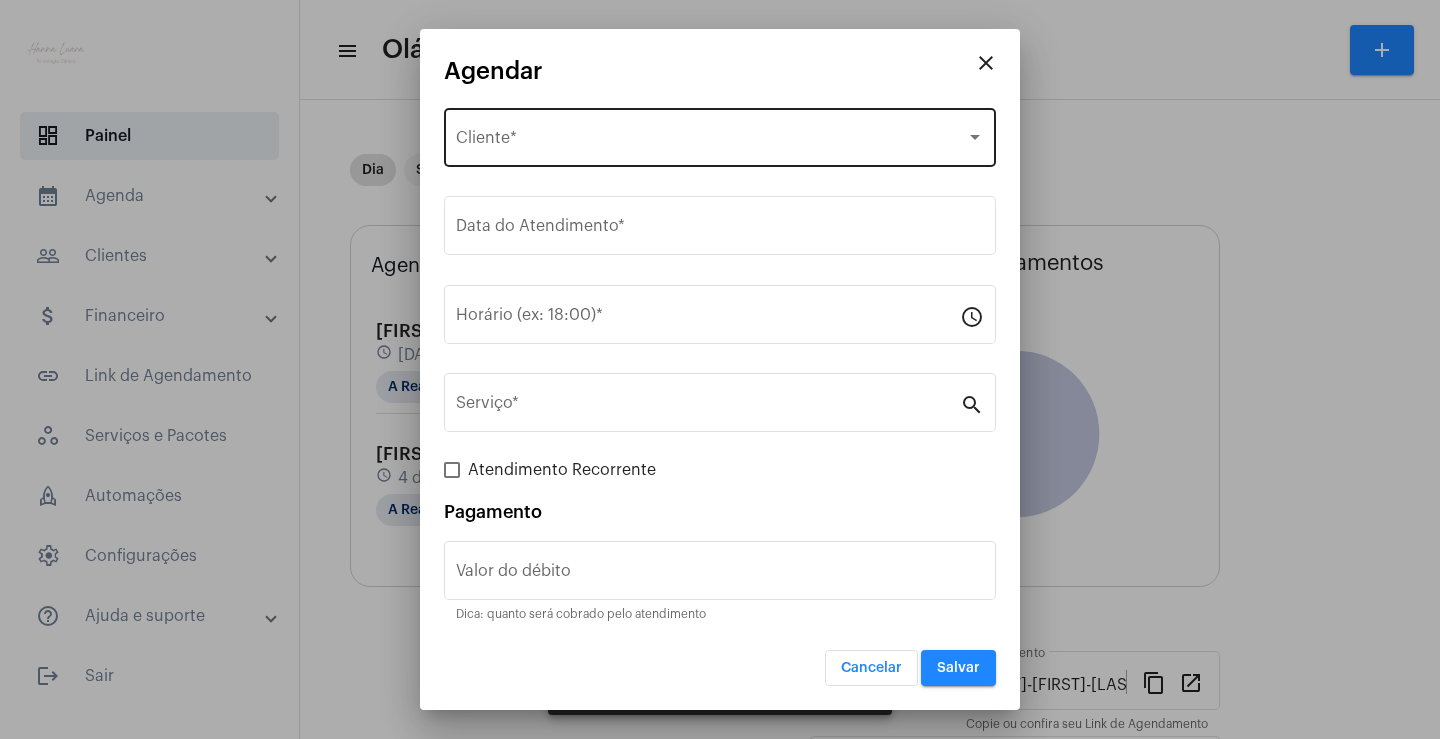 click on "Selecione o Cliente Cliente  *" at bounding box center [720, 135] 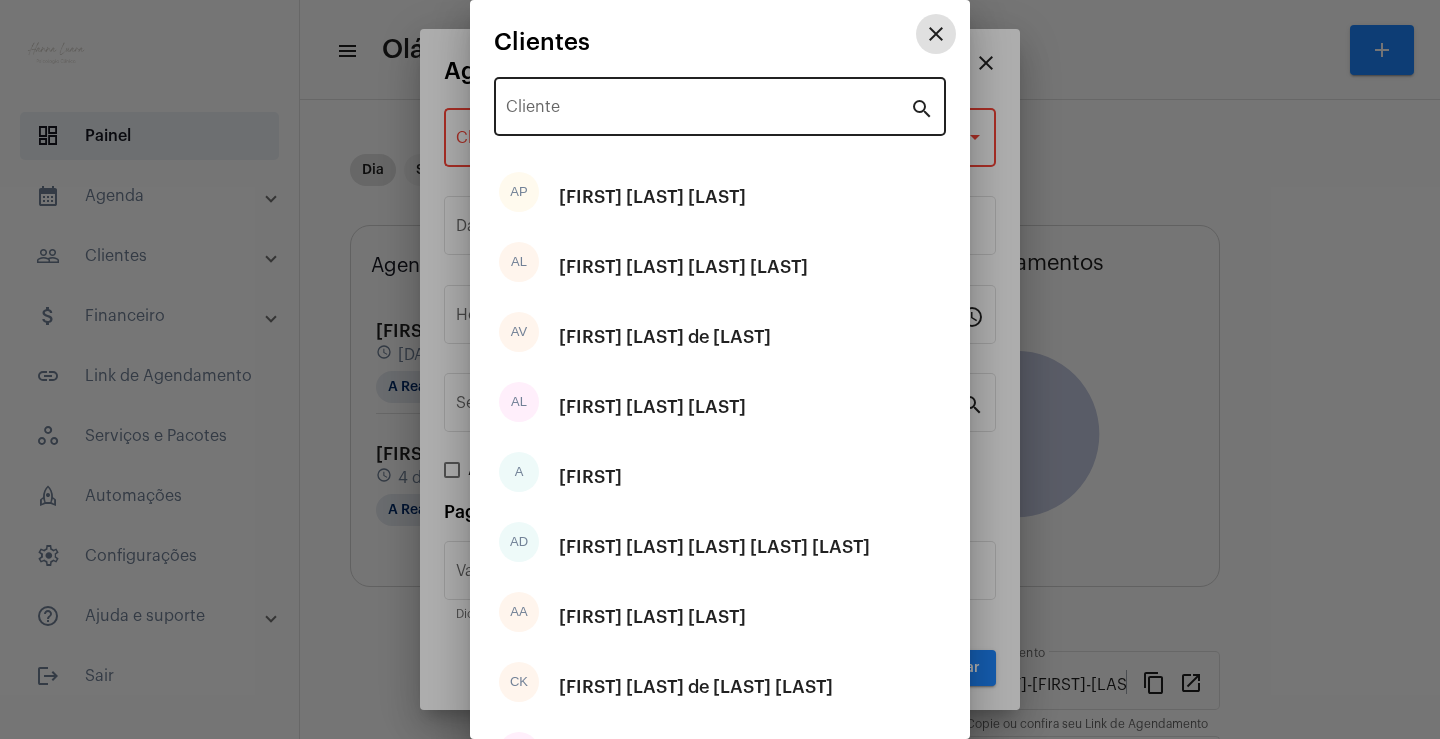 click on "Cliente" at bounding box center (708, 111) 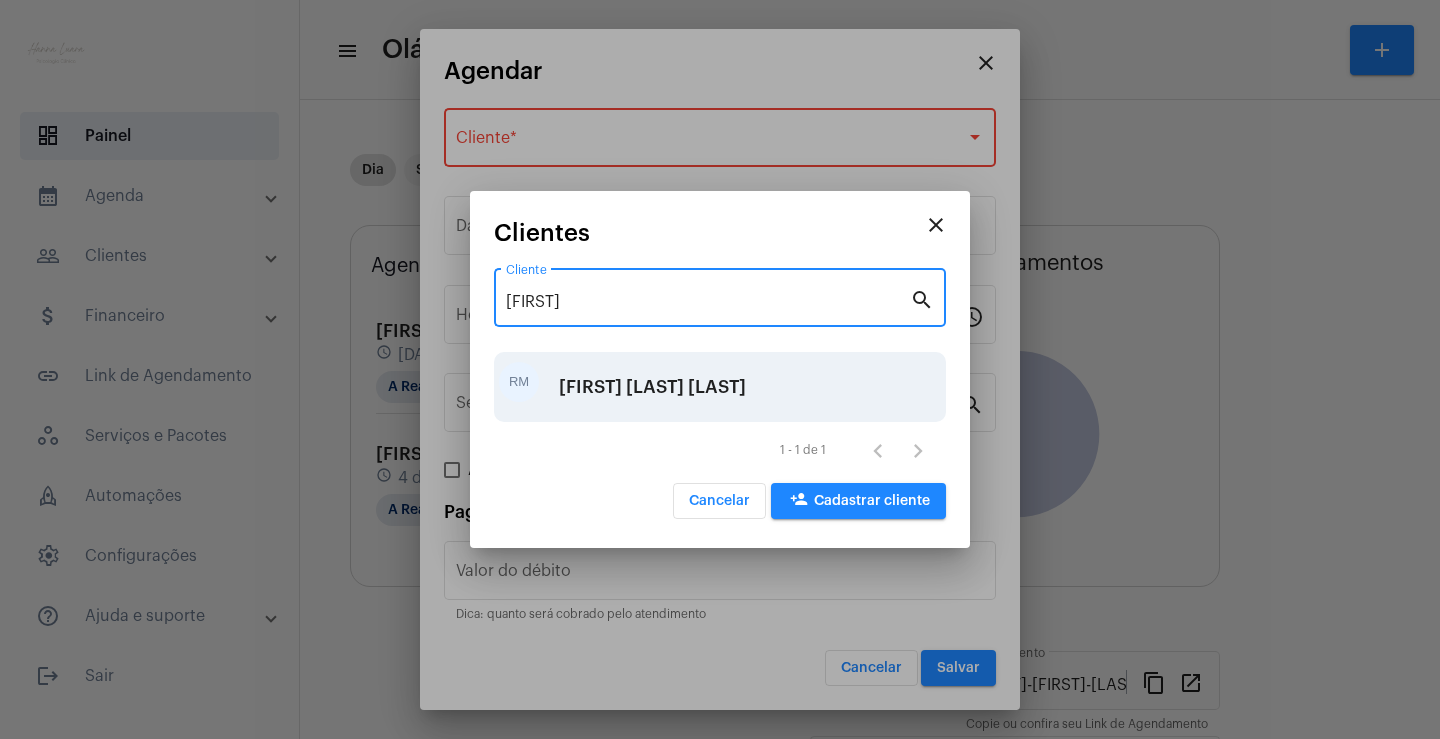 type on "[FIRST]" 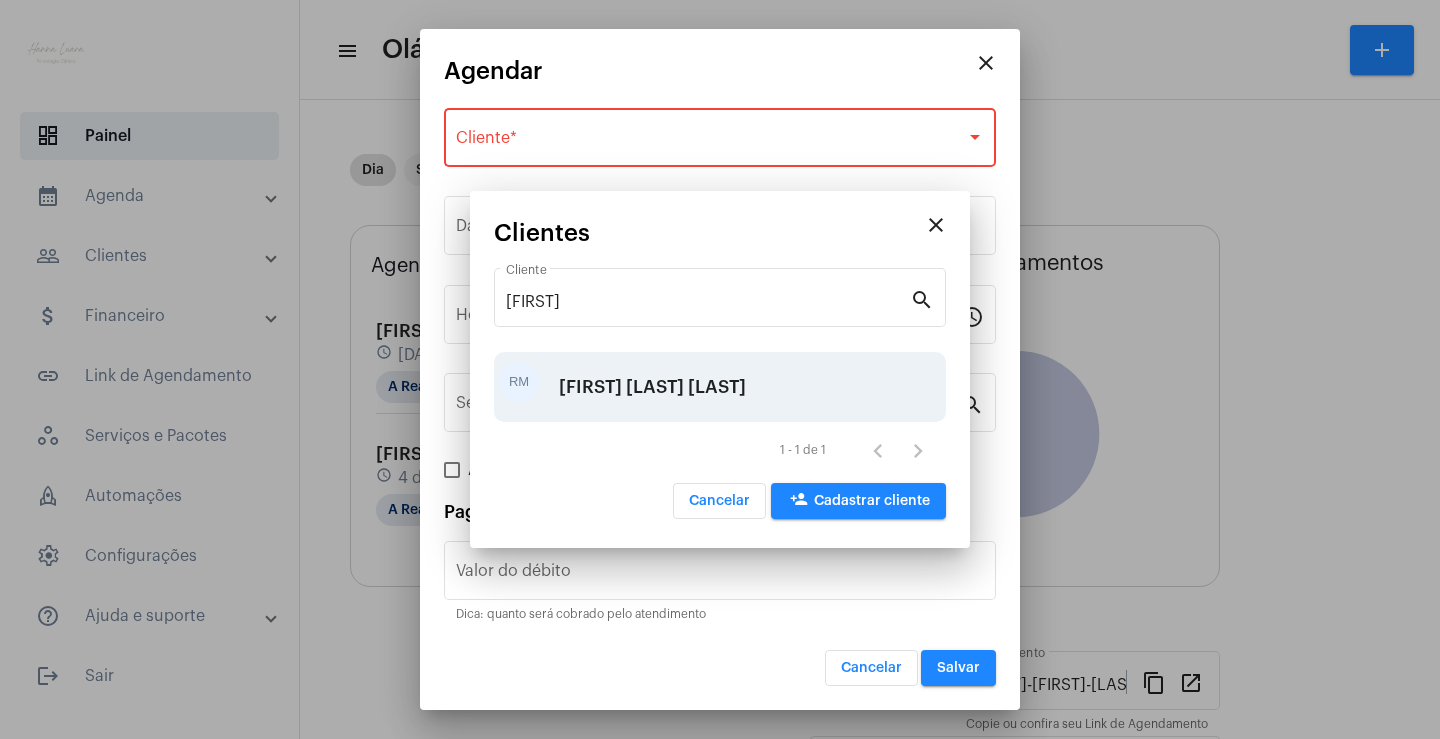 type on "R$" 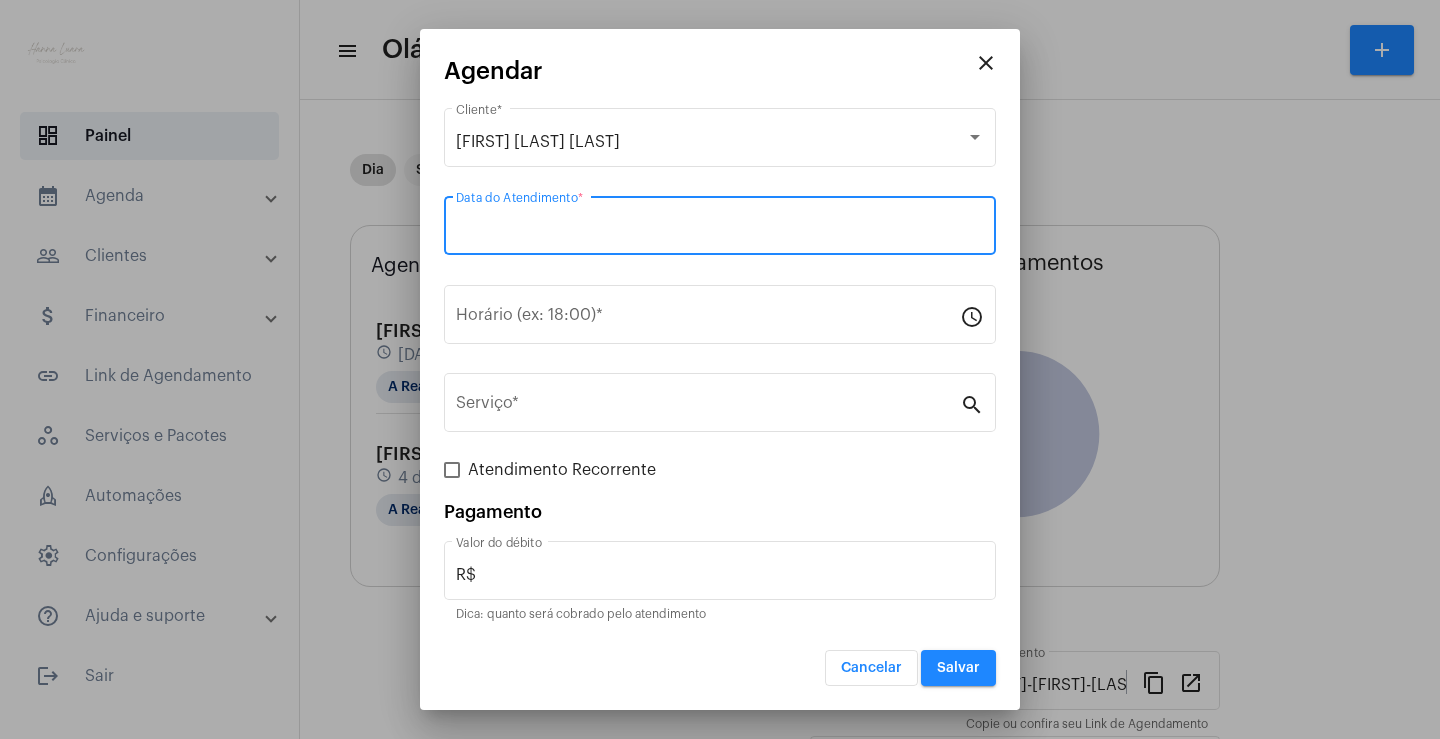 click on "Data do Atendimento  *" at bounding box center (720, 230) 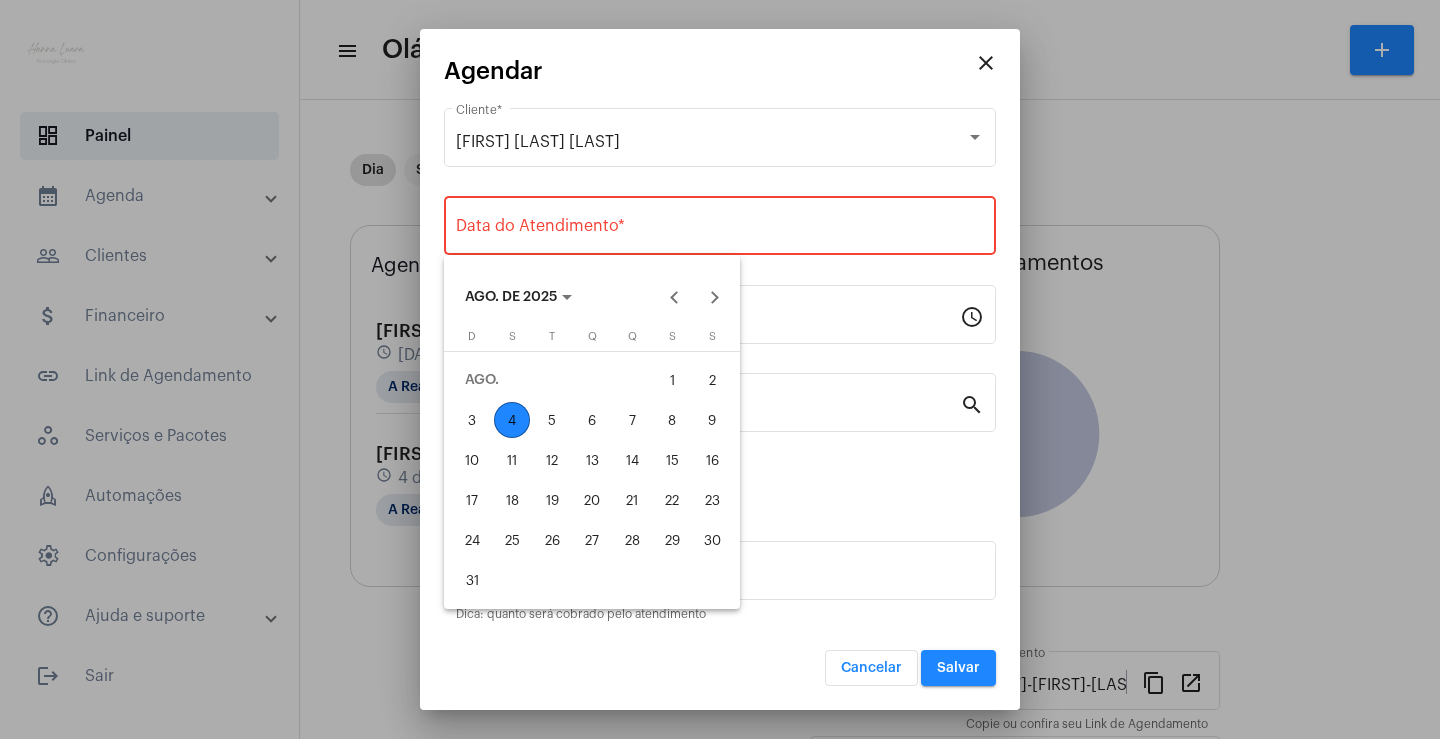 click on "4" at bounding box center (512, 420) 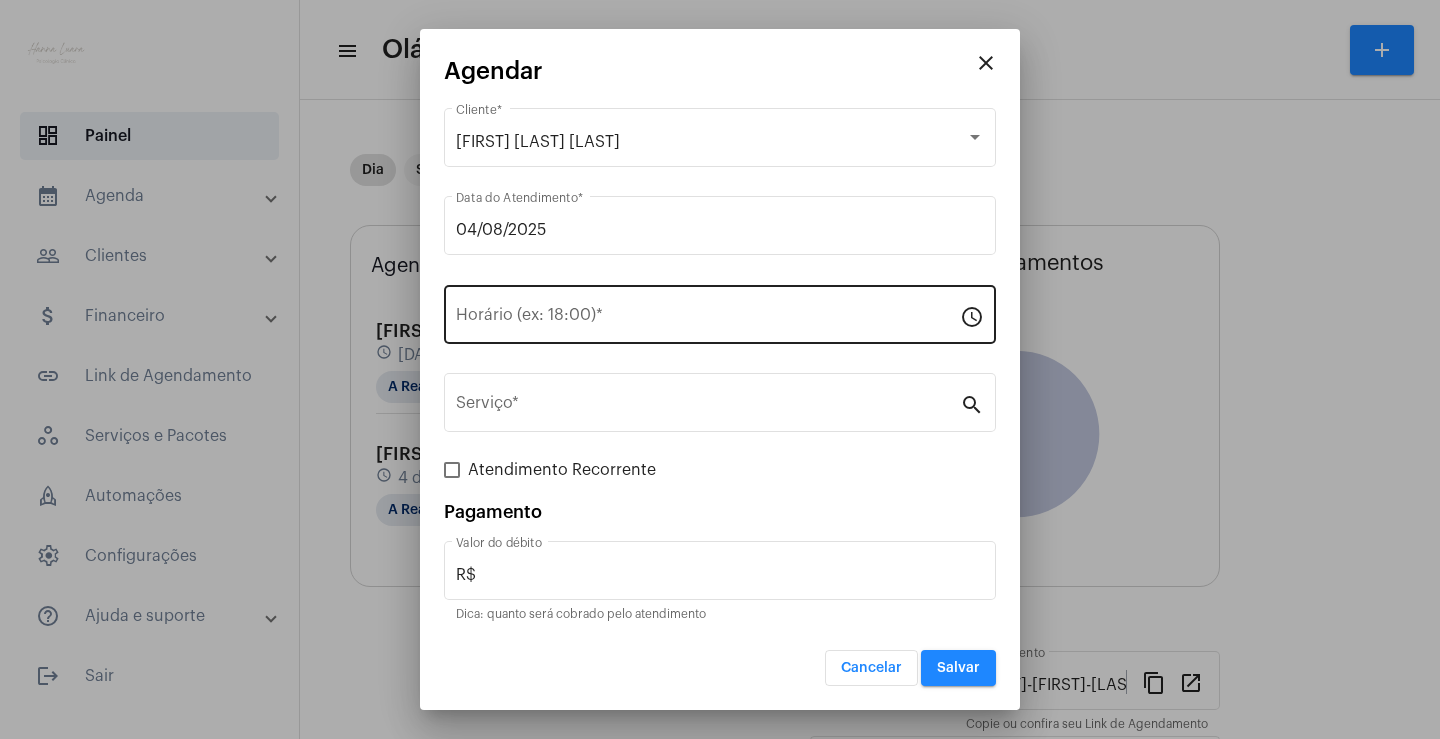 click on "Horário (ex: 18:00)  *" at bounding box center [708, 312] 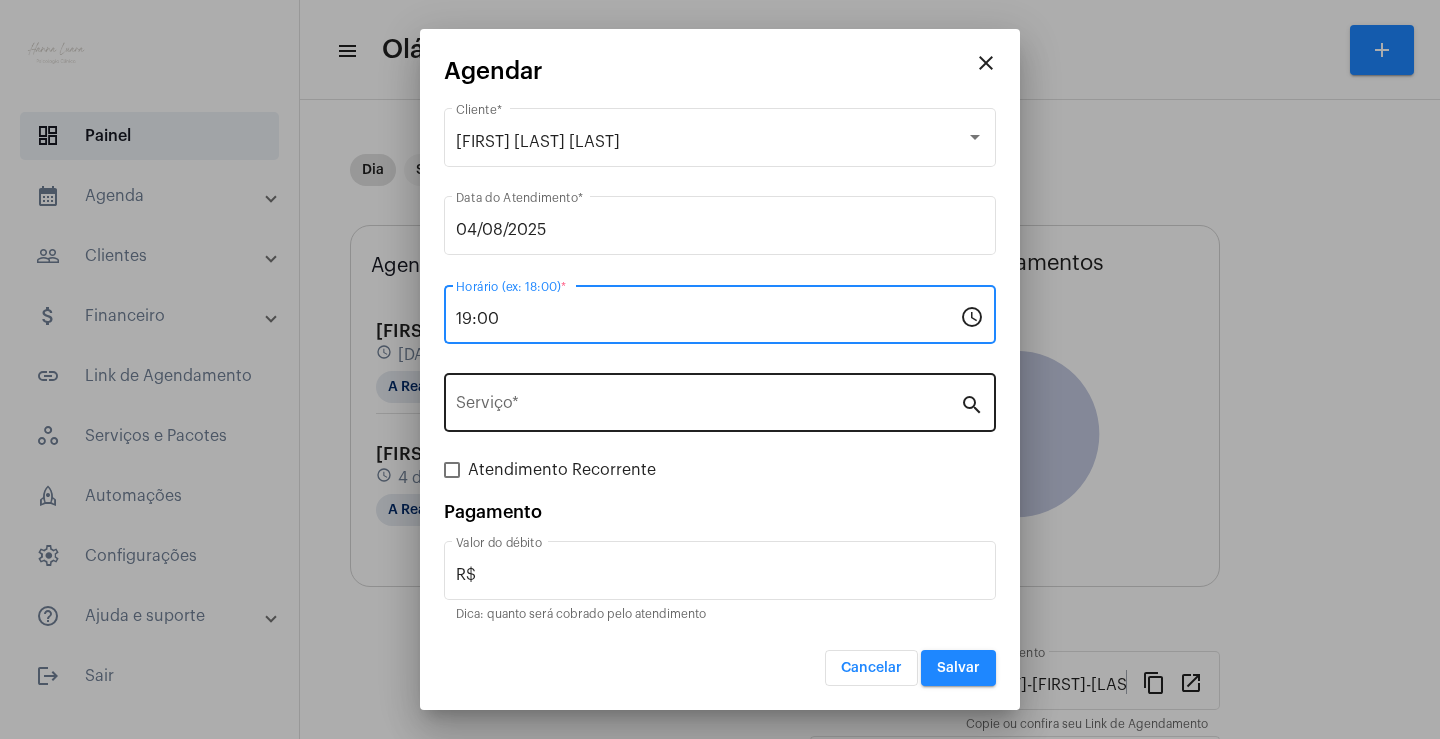 type on "19:00" 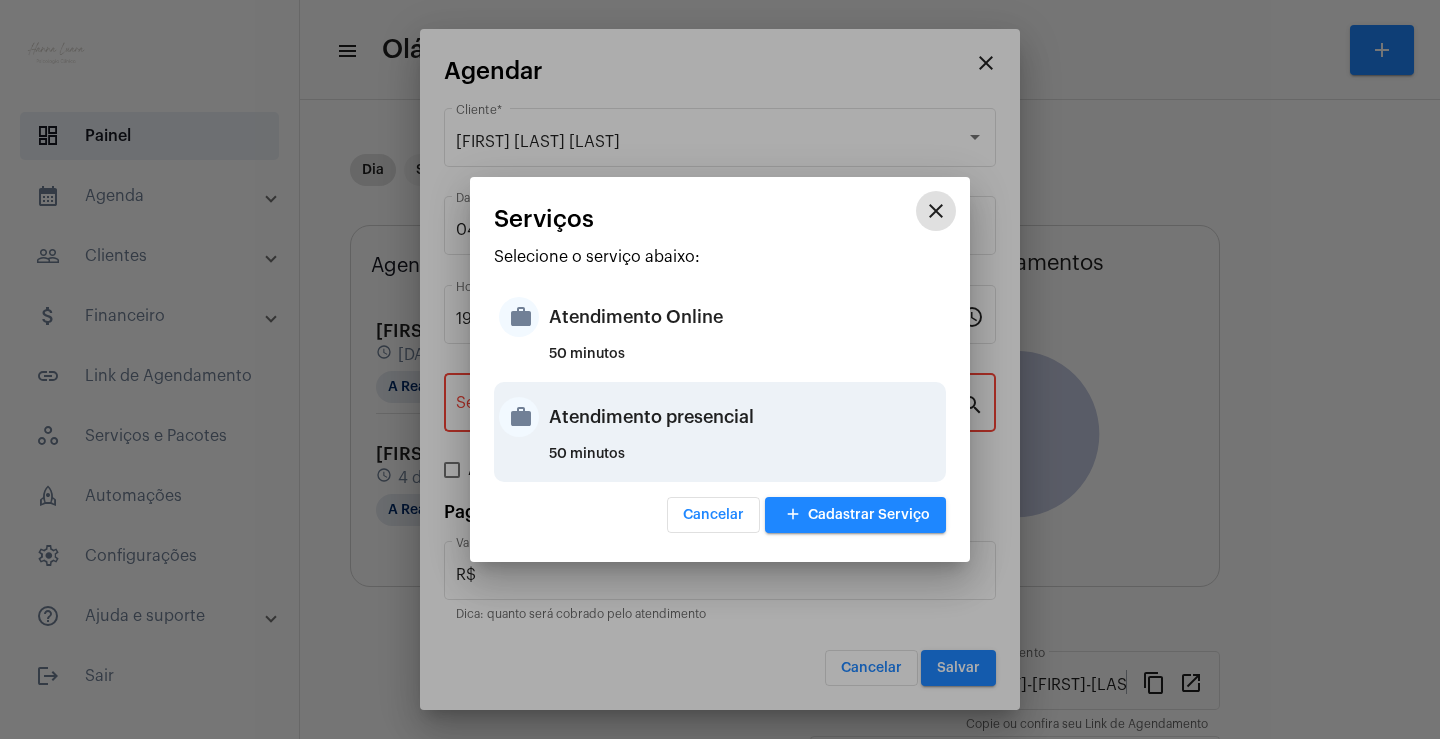 click on "Atendimento presencial" at bounding box center [745, 417] 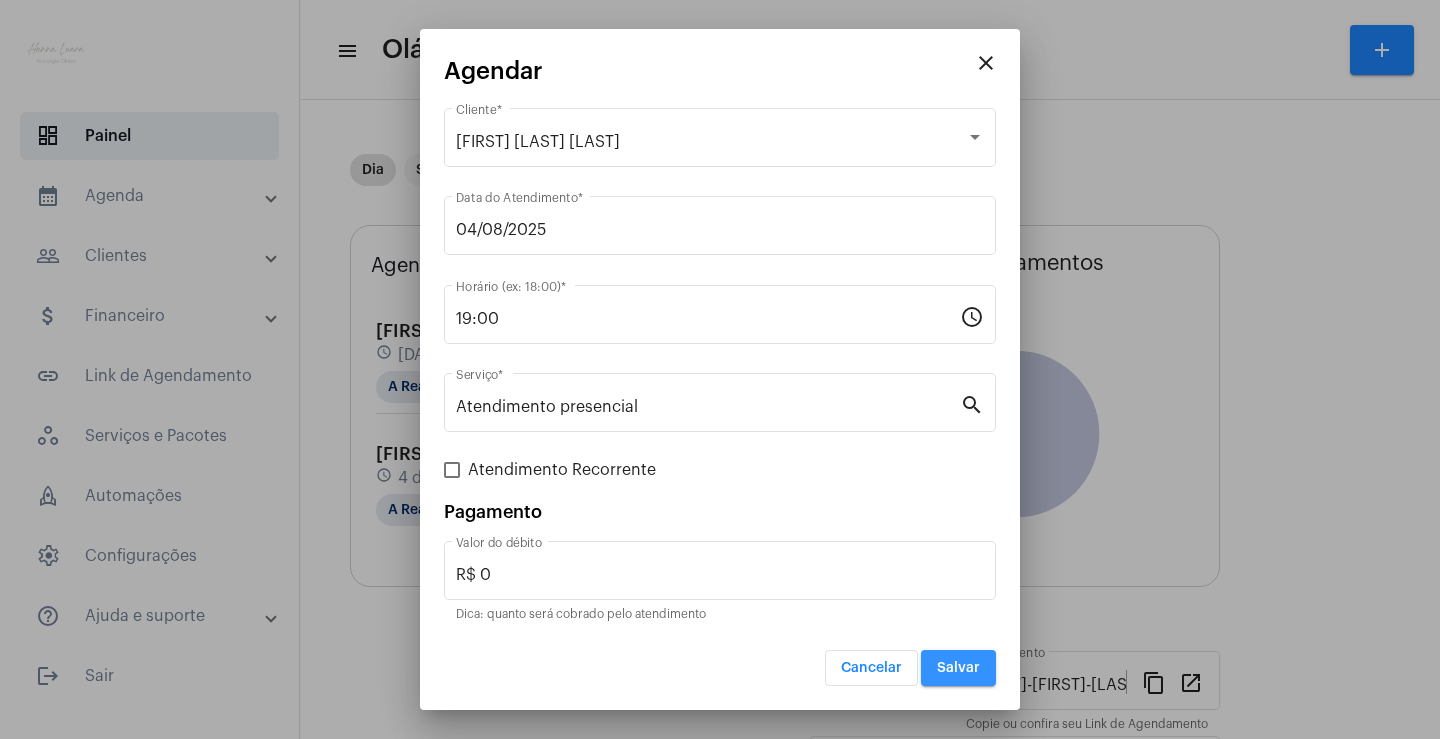 click on "Salvar" at bounding box center (958, 668) 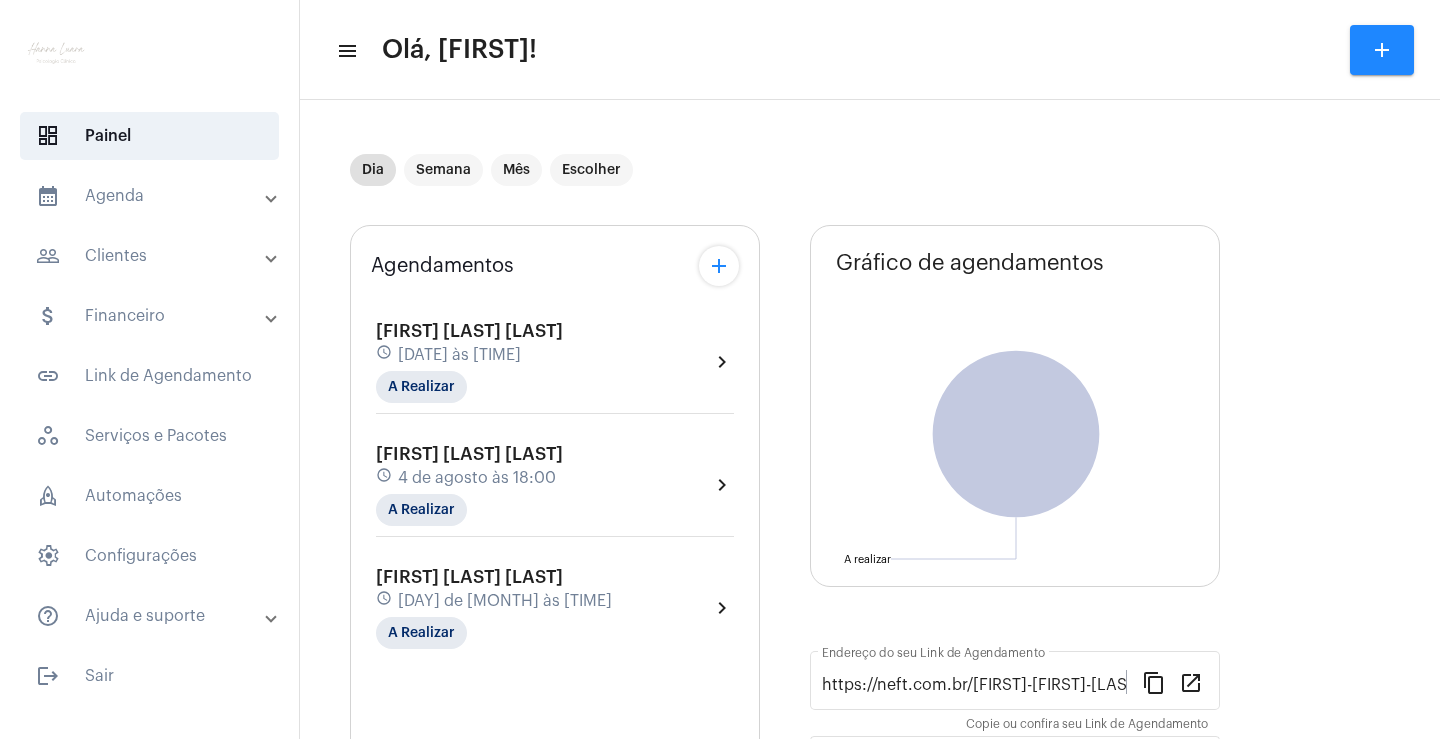 click on "[FIRST] [LAST] [LAST]" 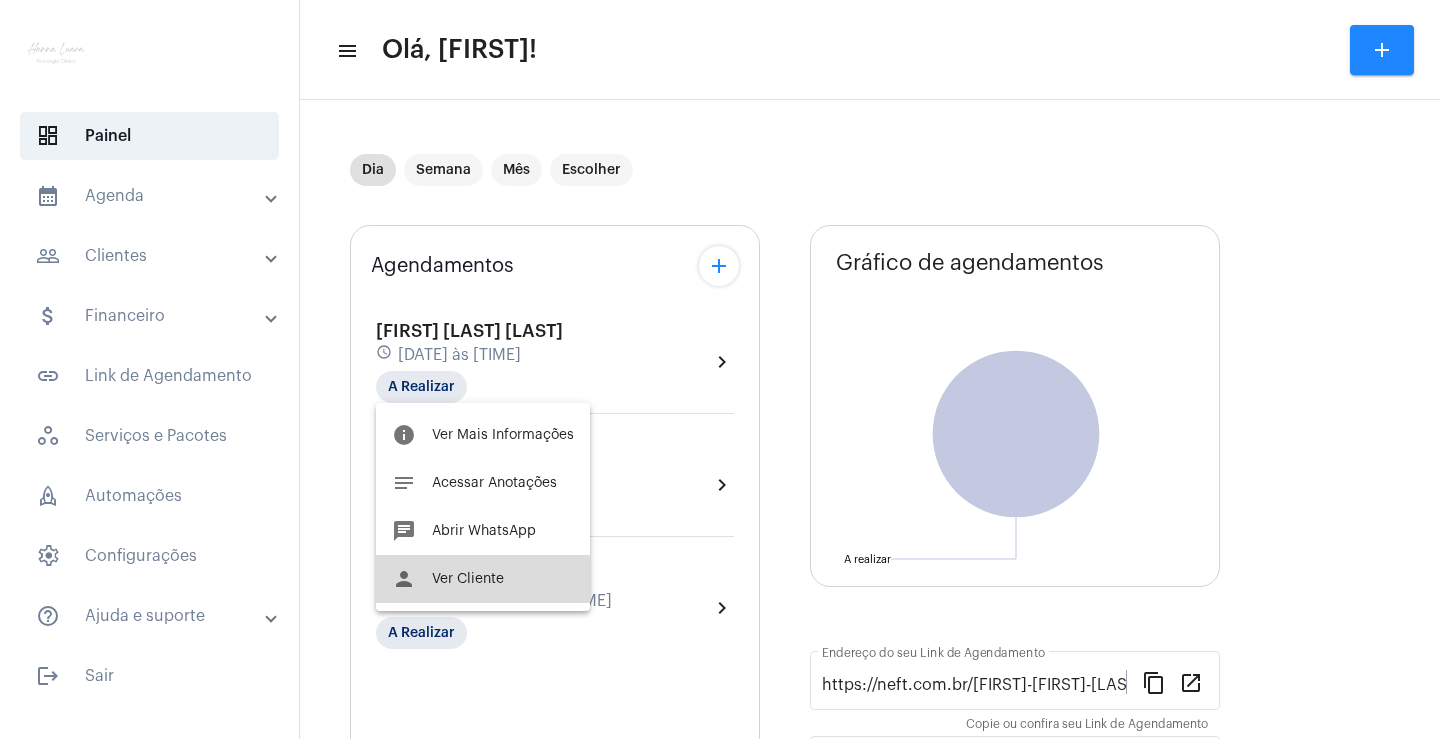 click on "person Ver Cliente" at bounding box center [483, 579] 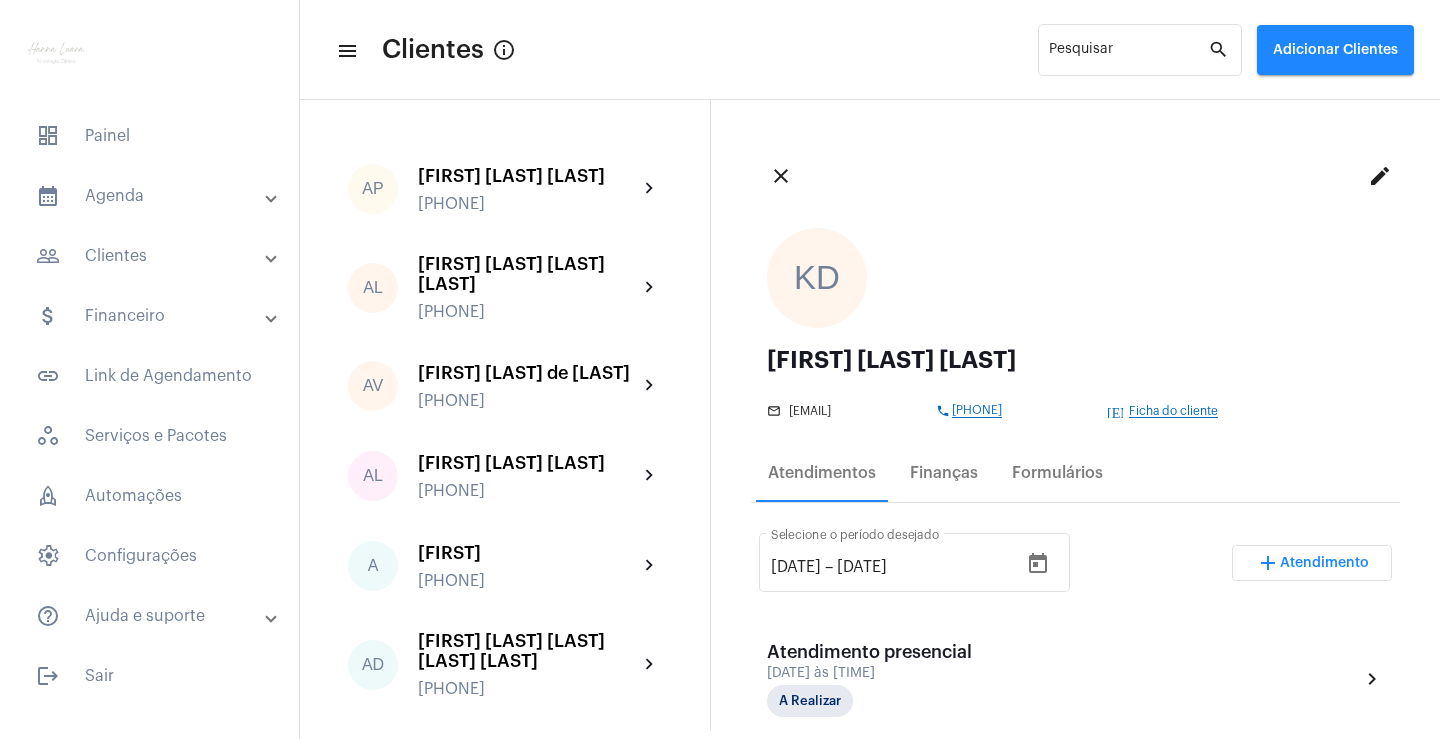 click on "KD" 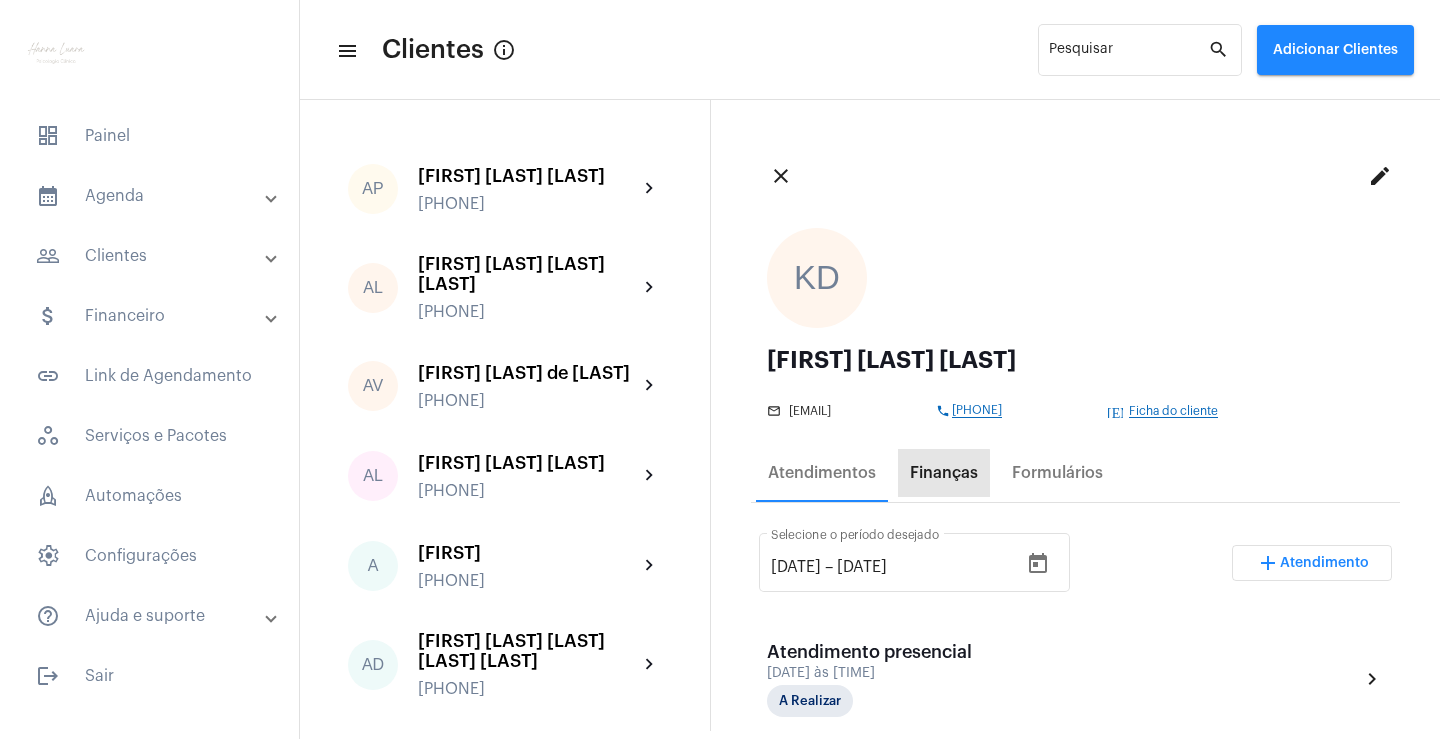 click on "Finanças" at bounding box center (944, 473) 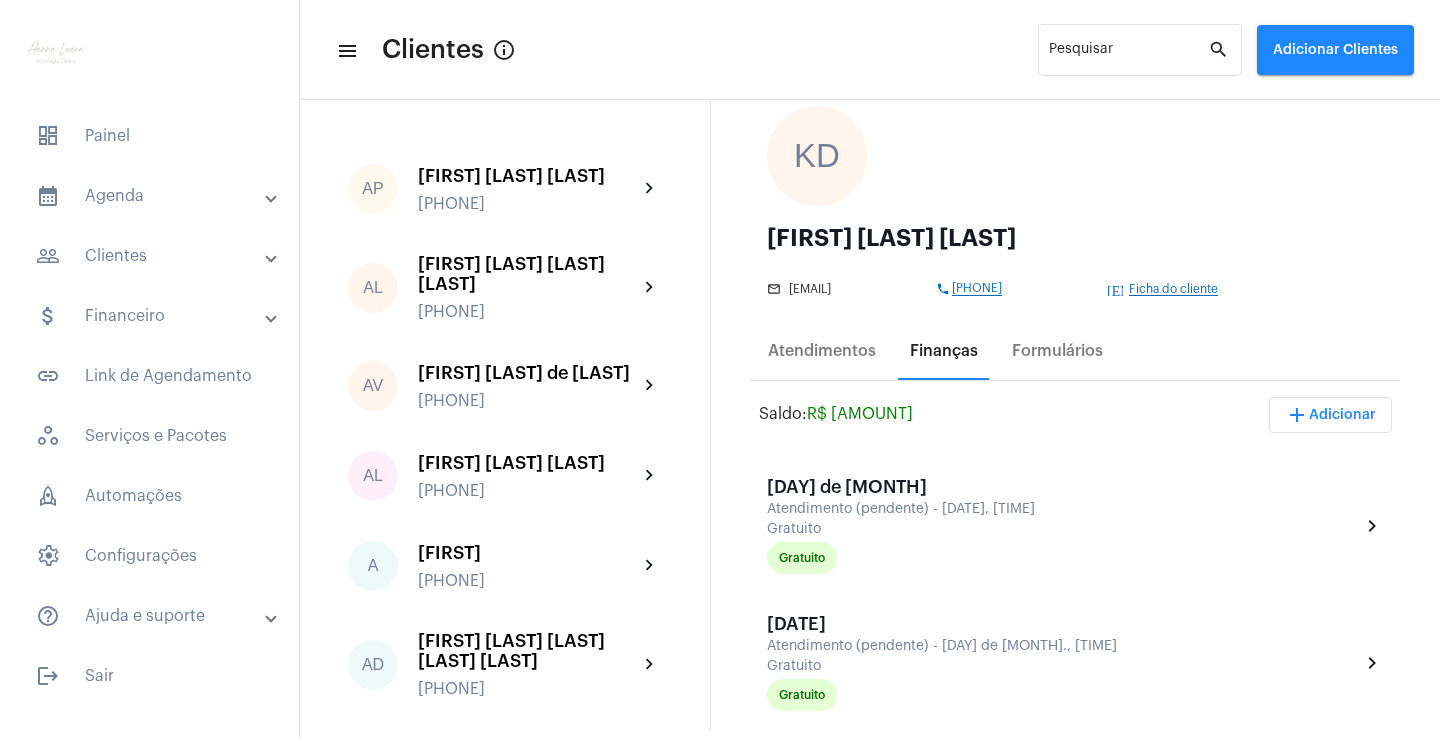 scroll, scrollTop: 100, scrollLeft: 0, axis: vertical 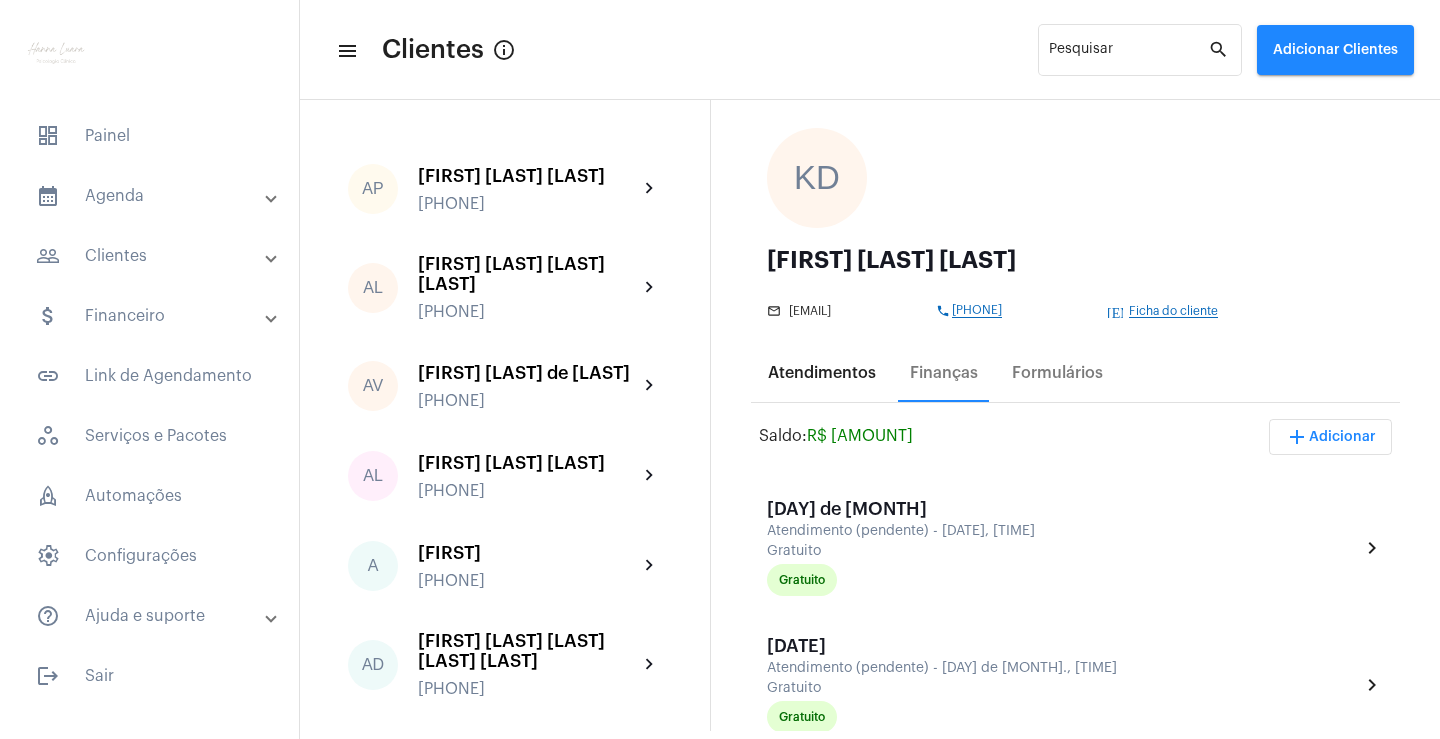 click on "Atendimentos" at bounding box center (822, 373) 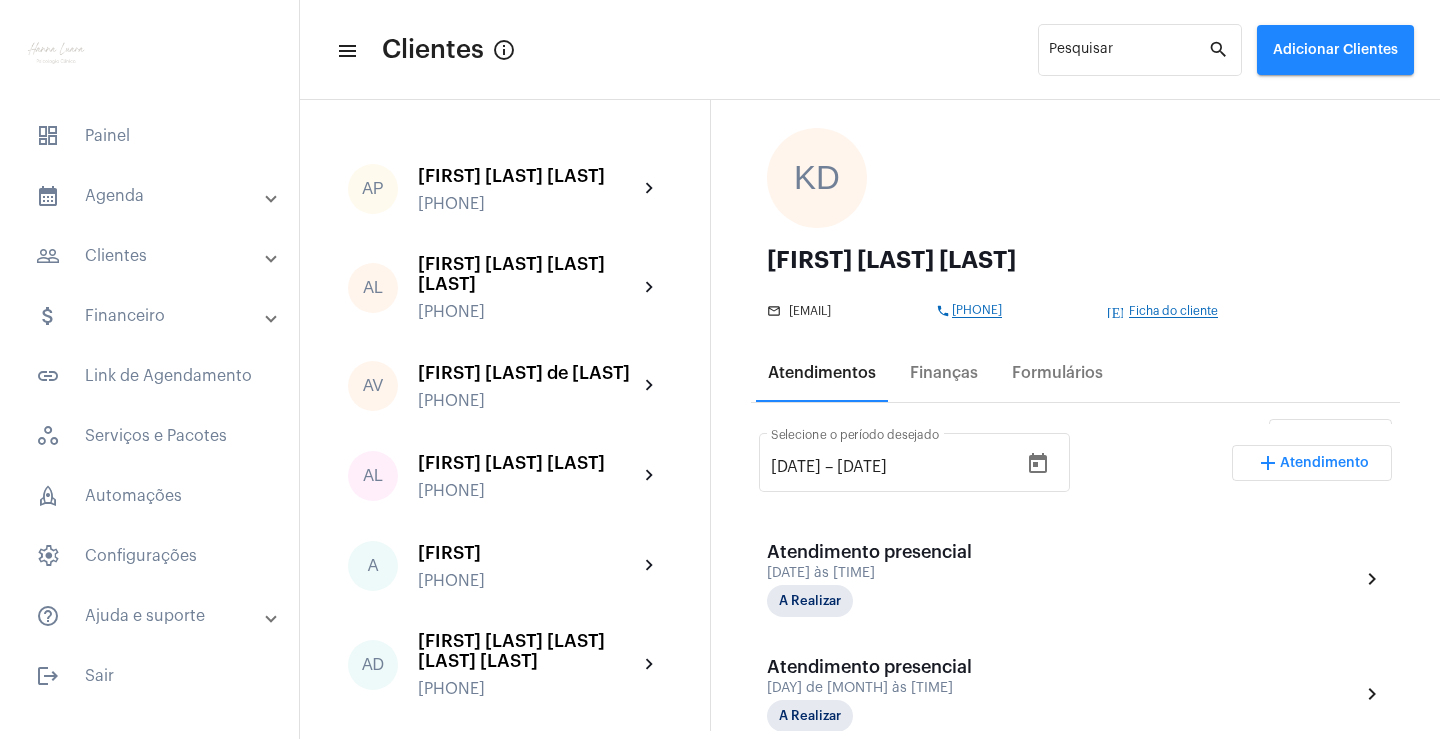 scroll, scrollTop: 0, scrollLeft: 0, axis: both 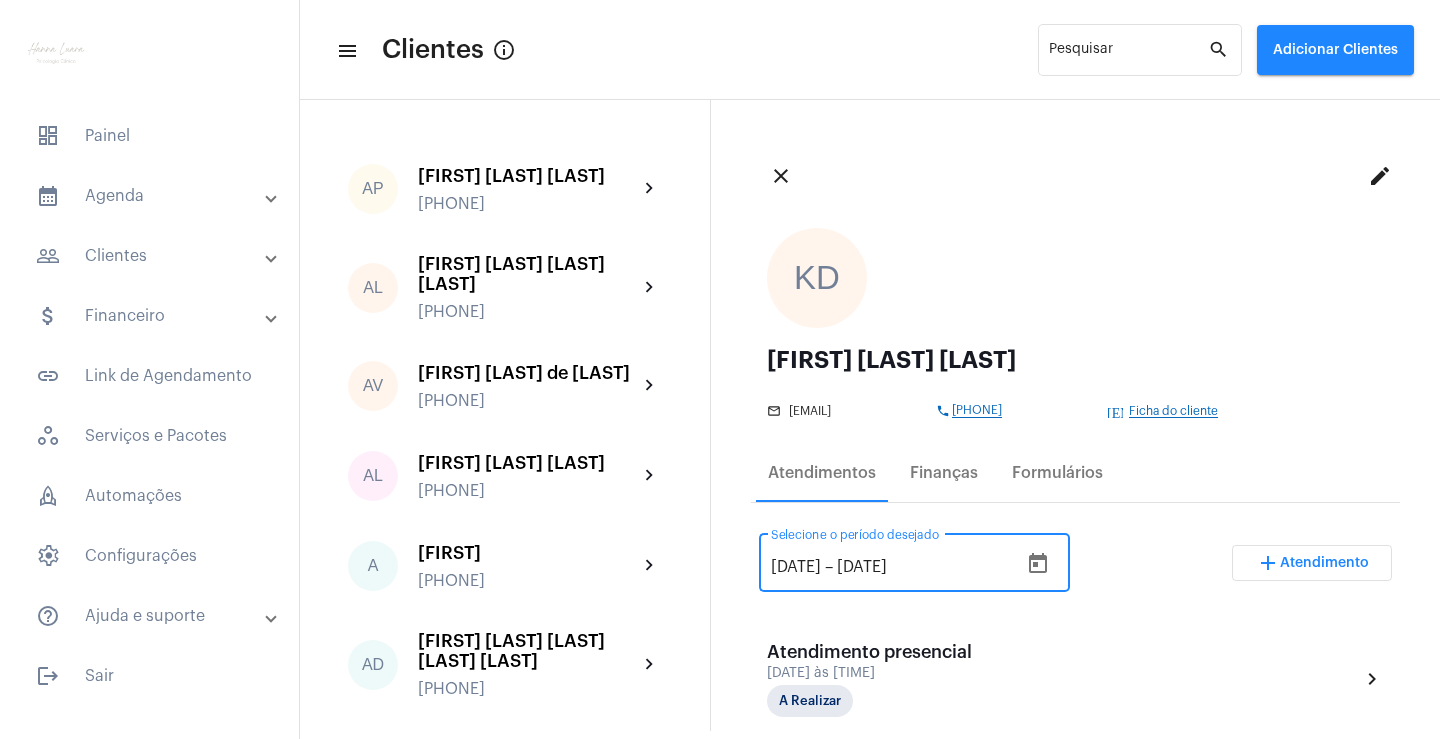 drag, startPoint x: 937, startPoint y: 566, endPoint x: 780, endPoint y: 562, distance: 157.05095 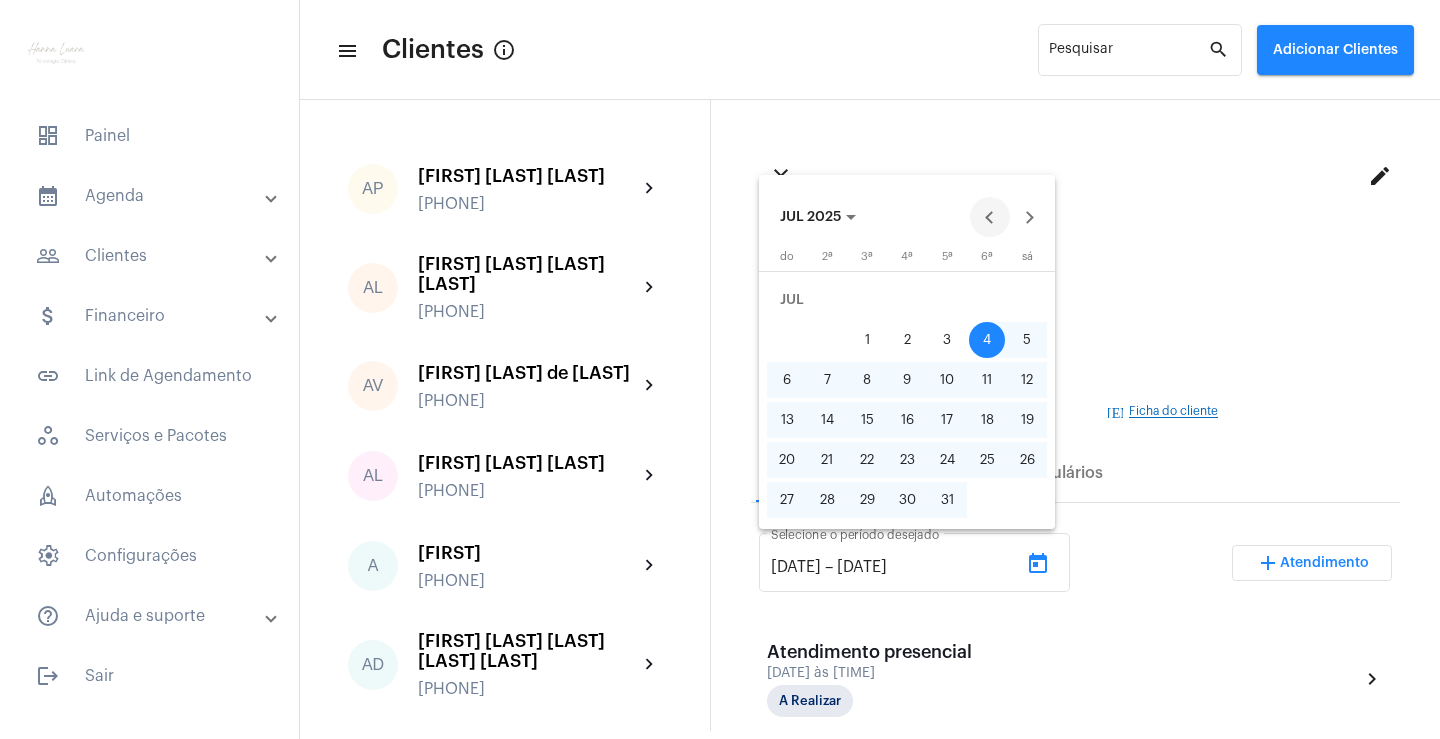 click at bounding box center (990, 217) 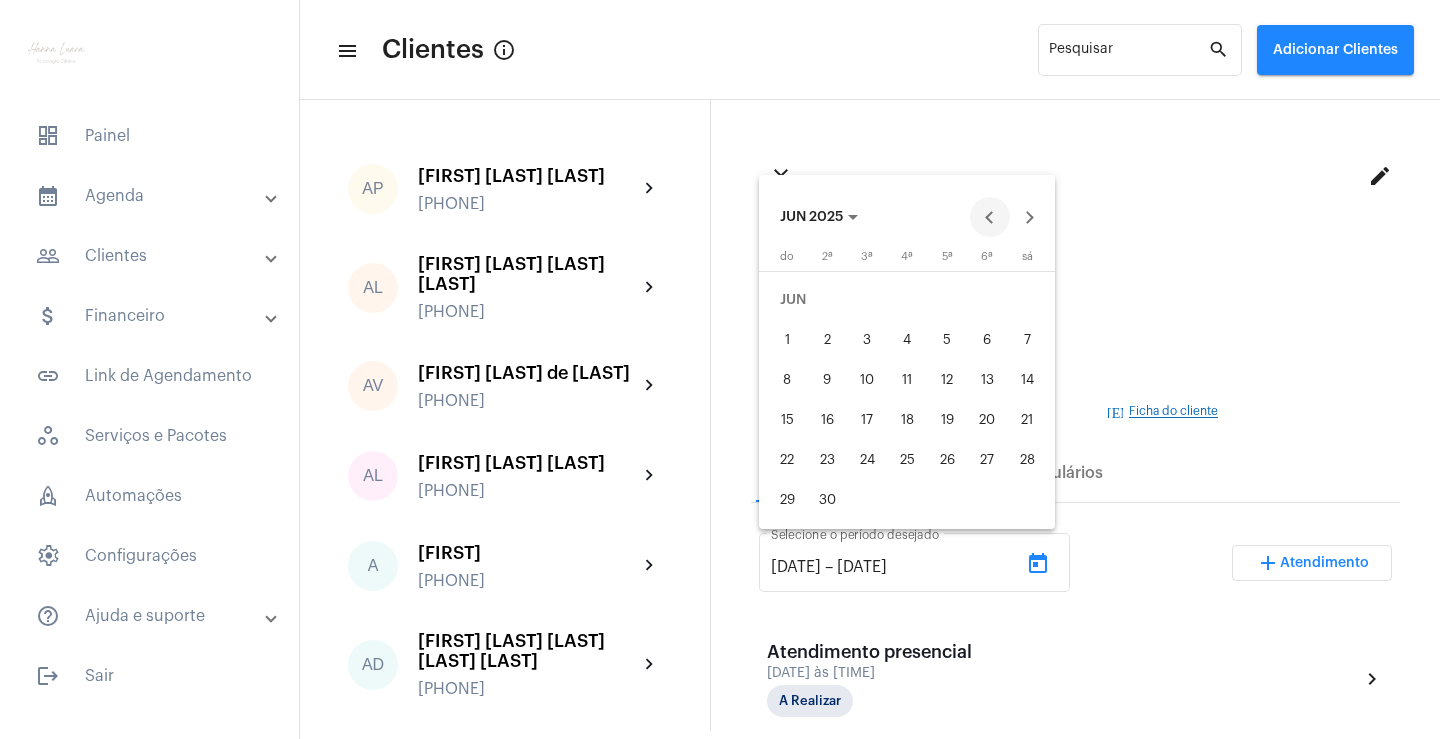 click at bounding box center (990, 217) 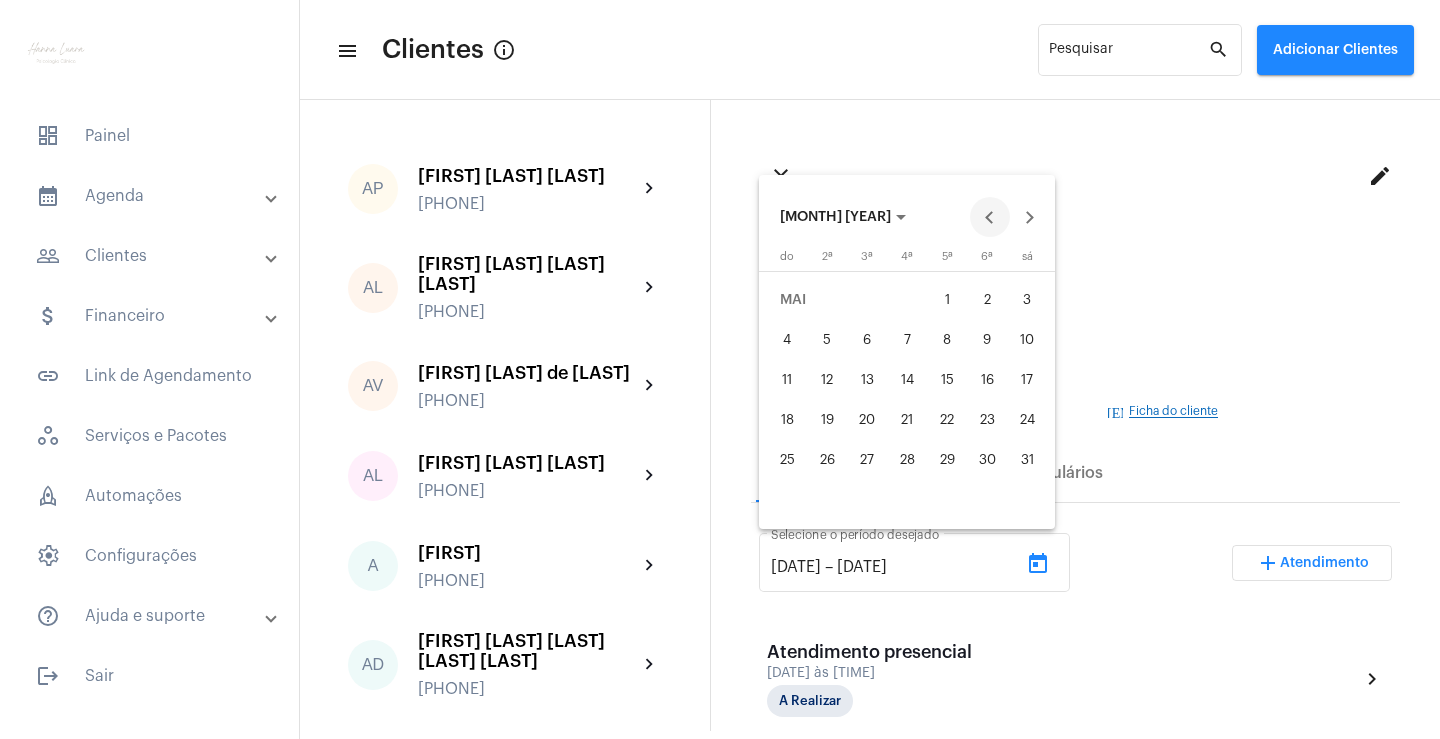 click at bounding box center [990, 217] 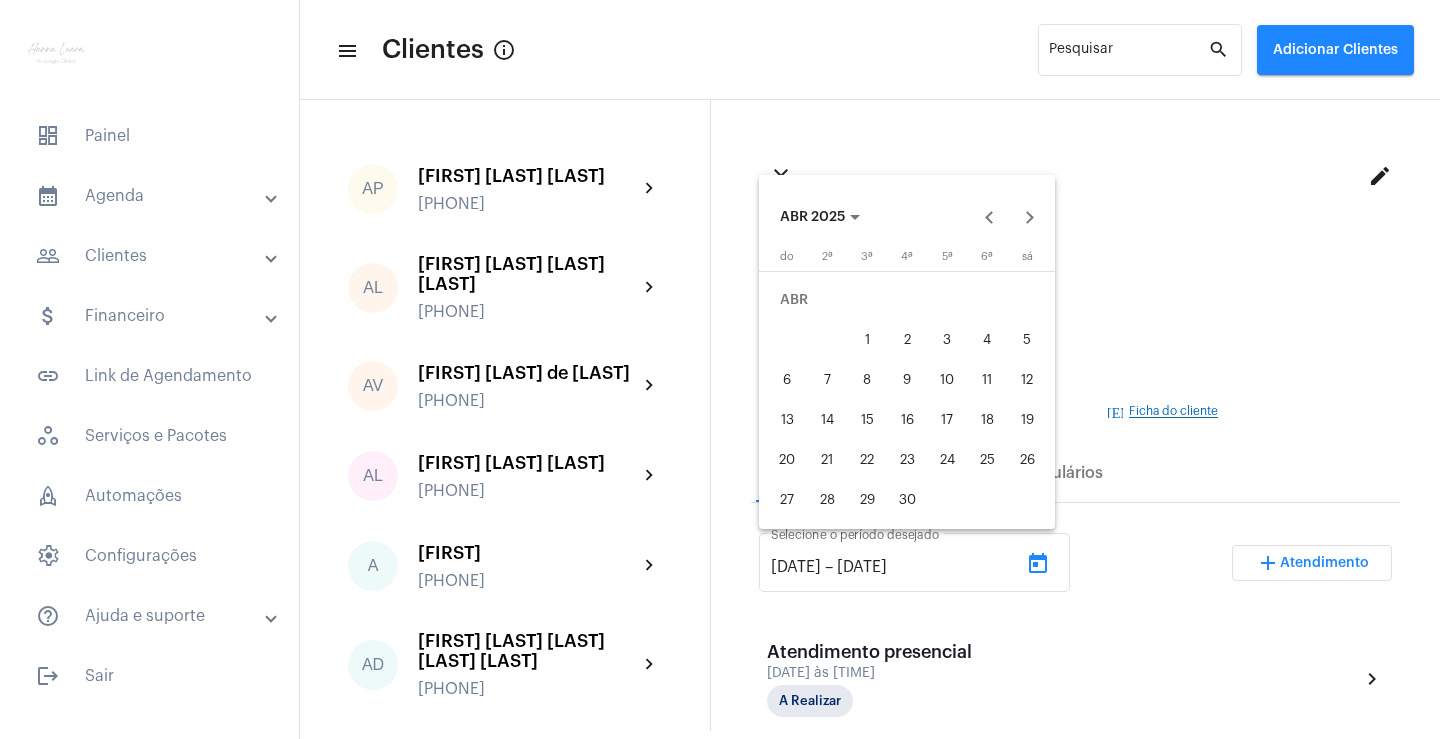 click on "28" at bounding box center [827, 500] 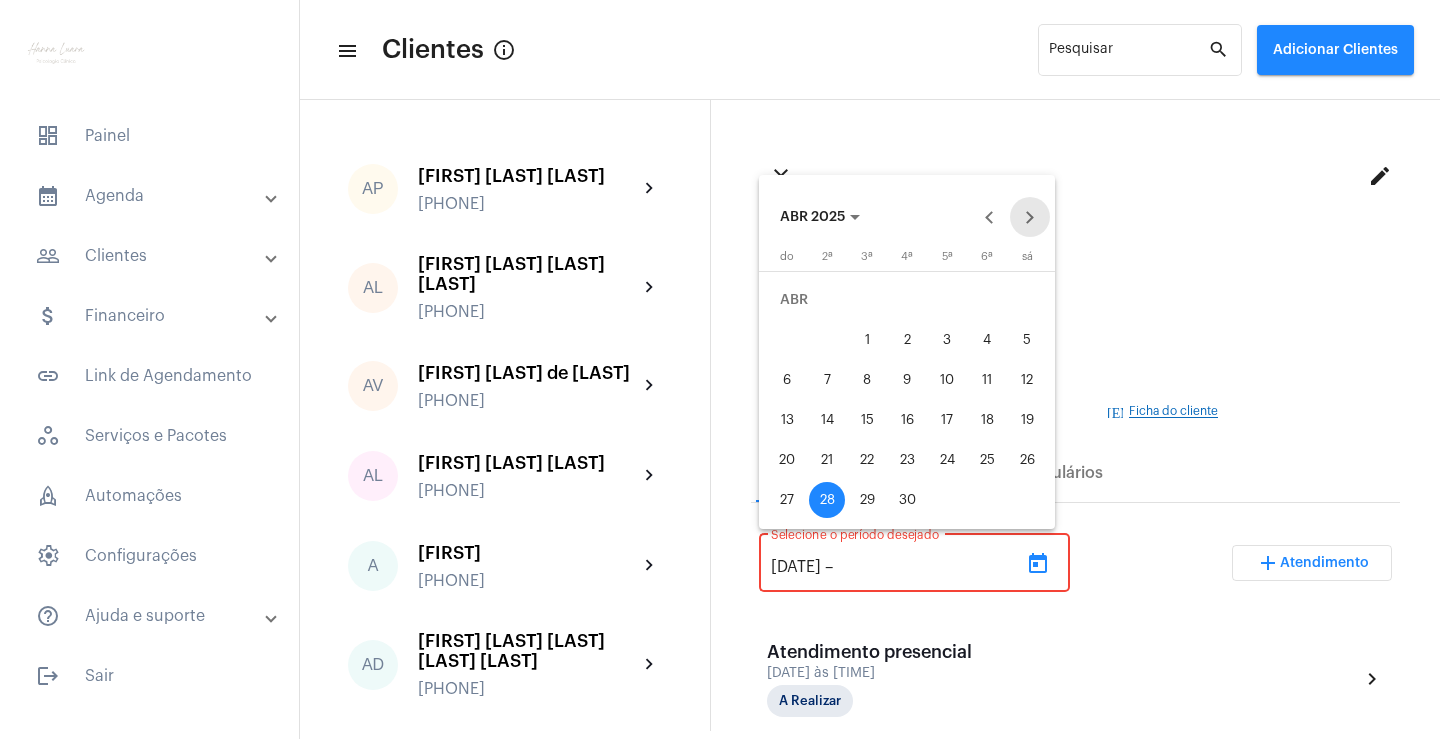 click at bounding box center [1030, 217] 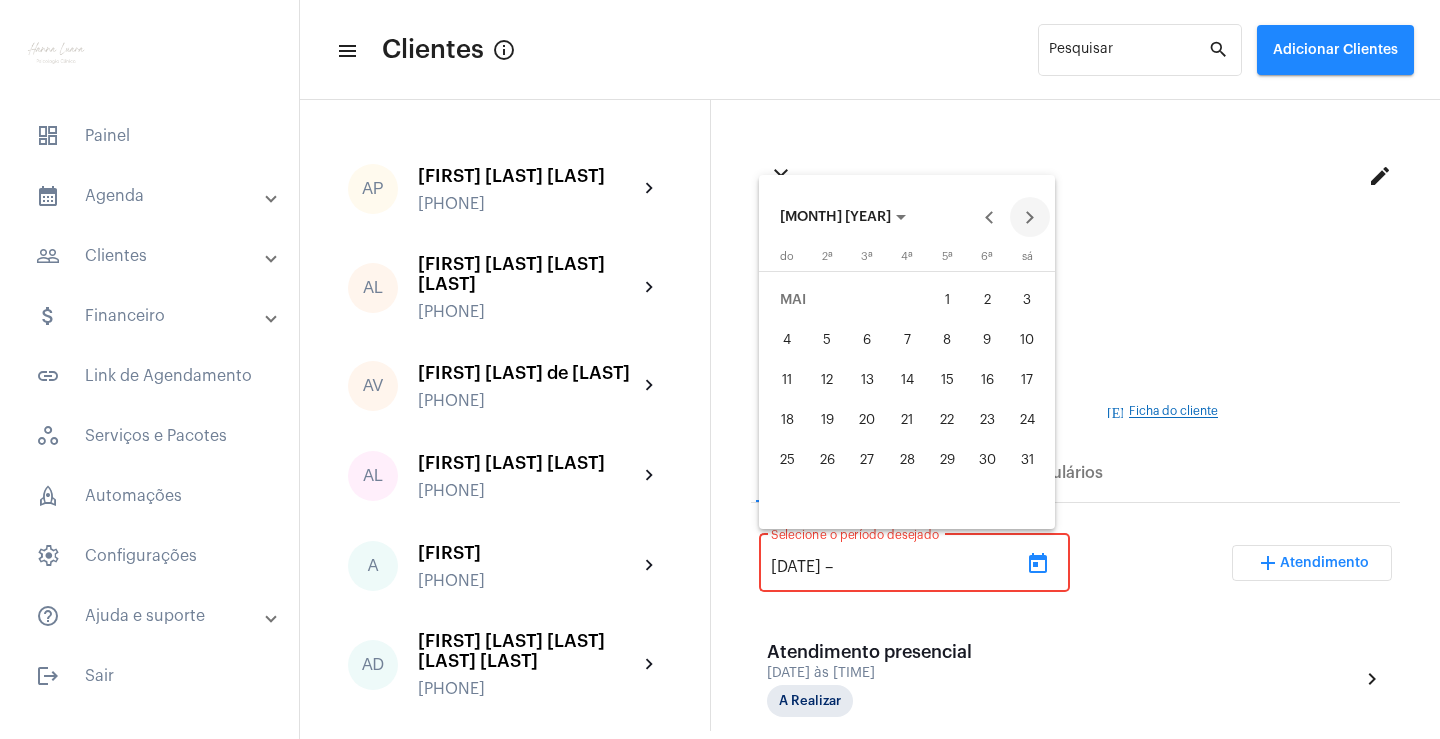 click at bounding box center [1030, 217] 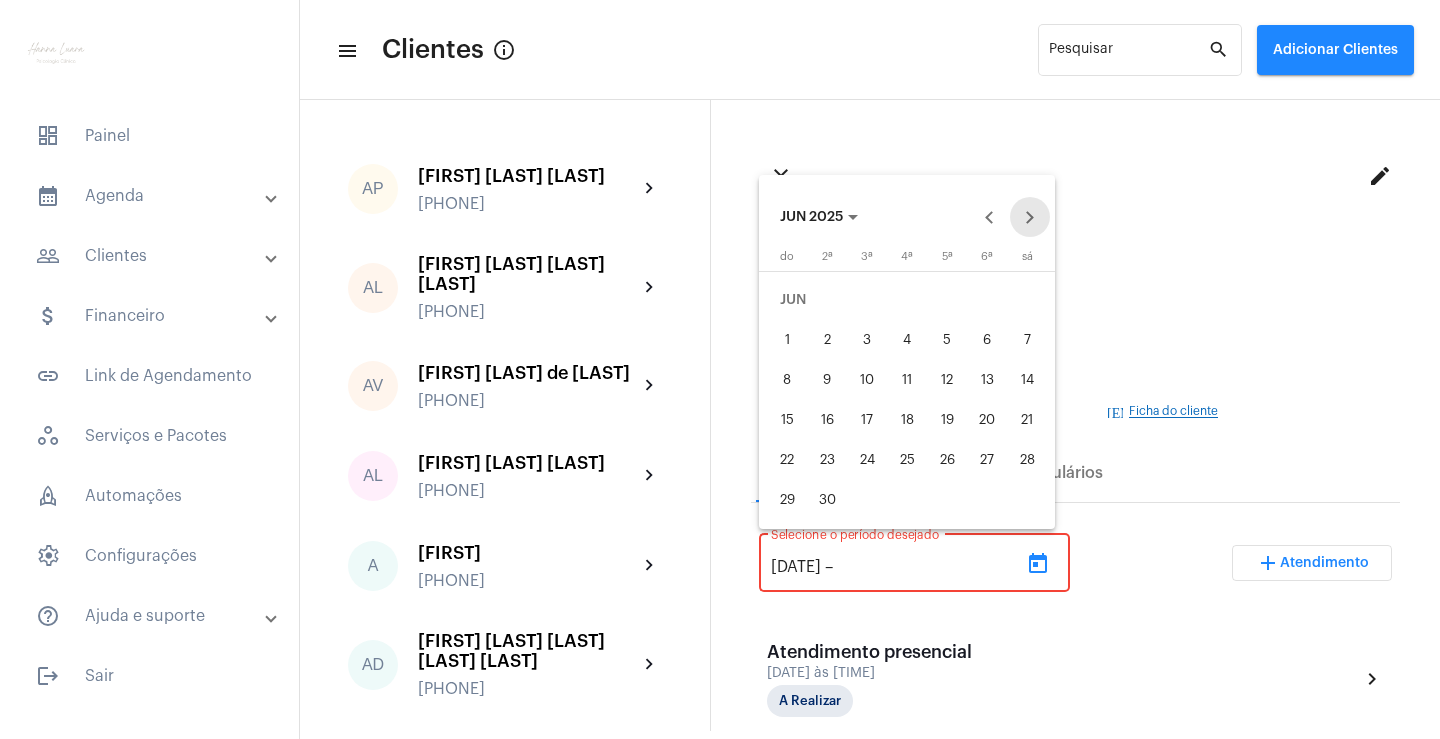 click at bounding box center (1030, 217) 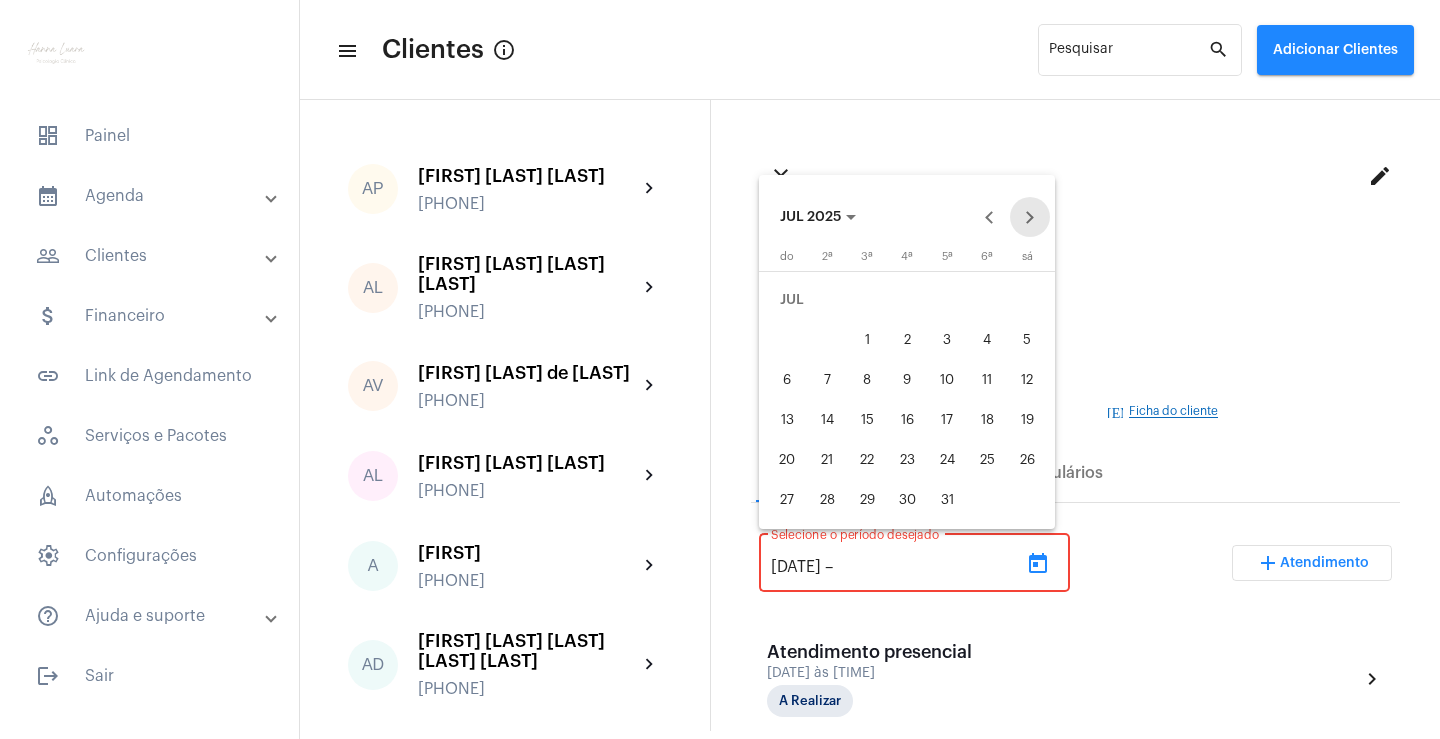 click at bounding box center (1030, 217) 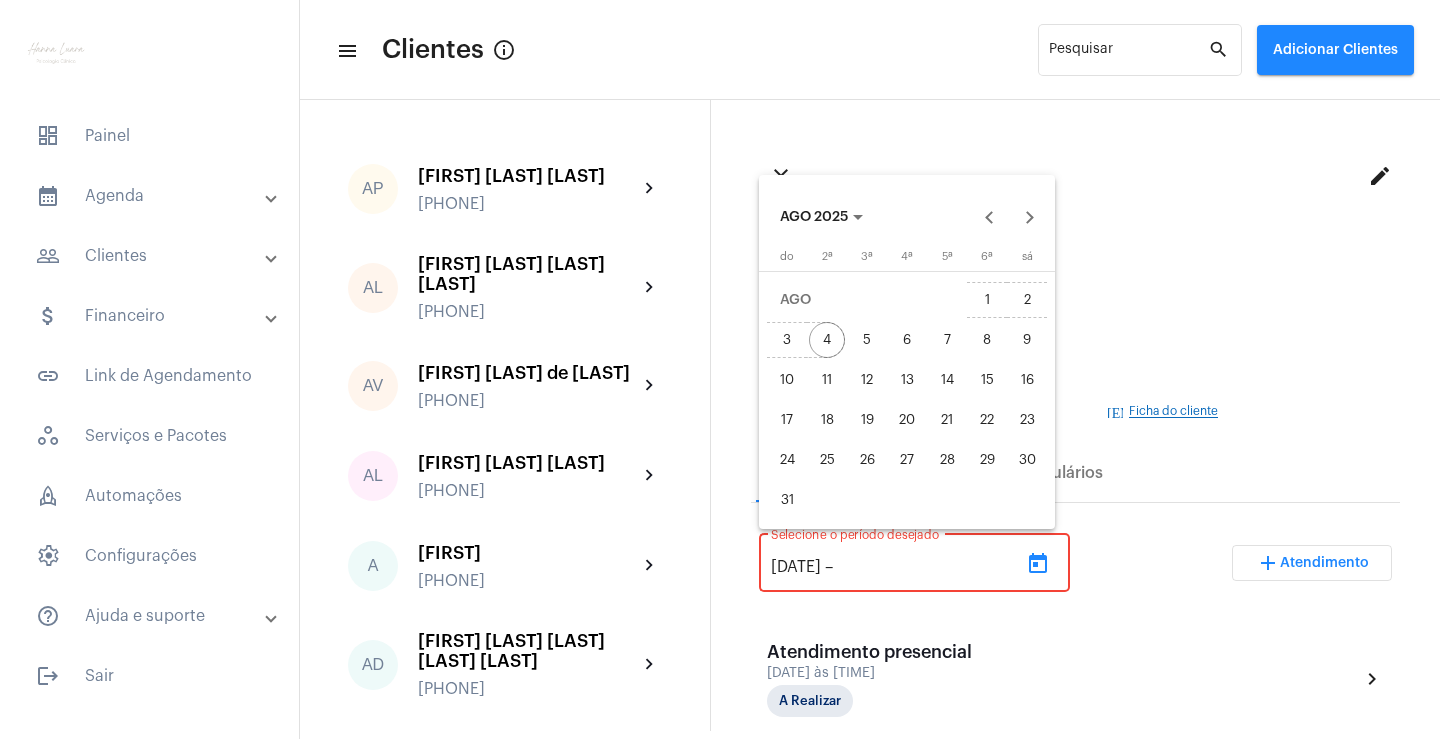 click on "4" at bounding box center [827, 340] 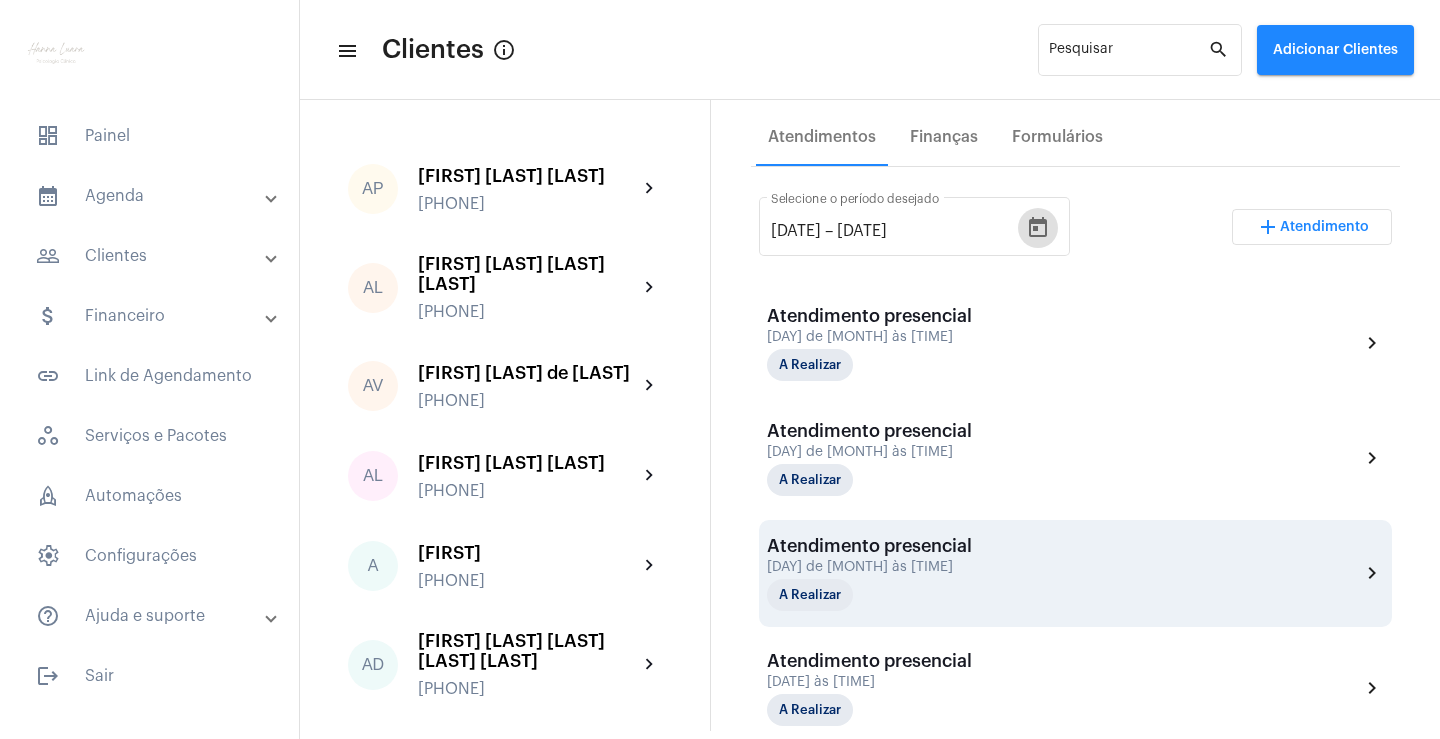 scroll, scrollTop: 328, scrollLeft: 0, axis: vertical 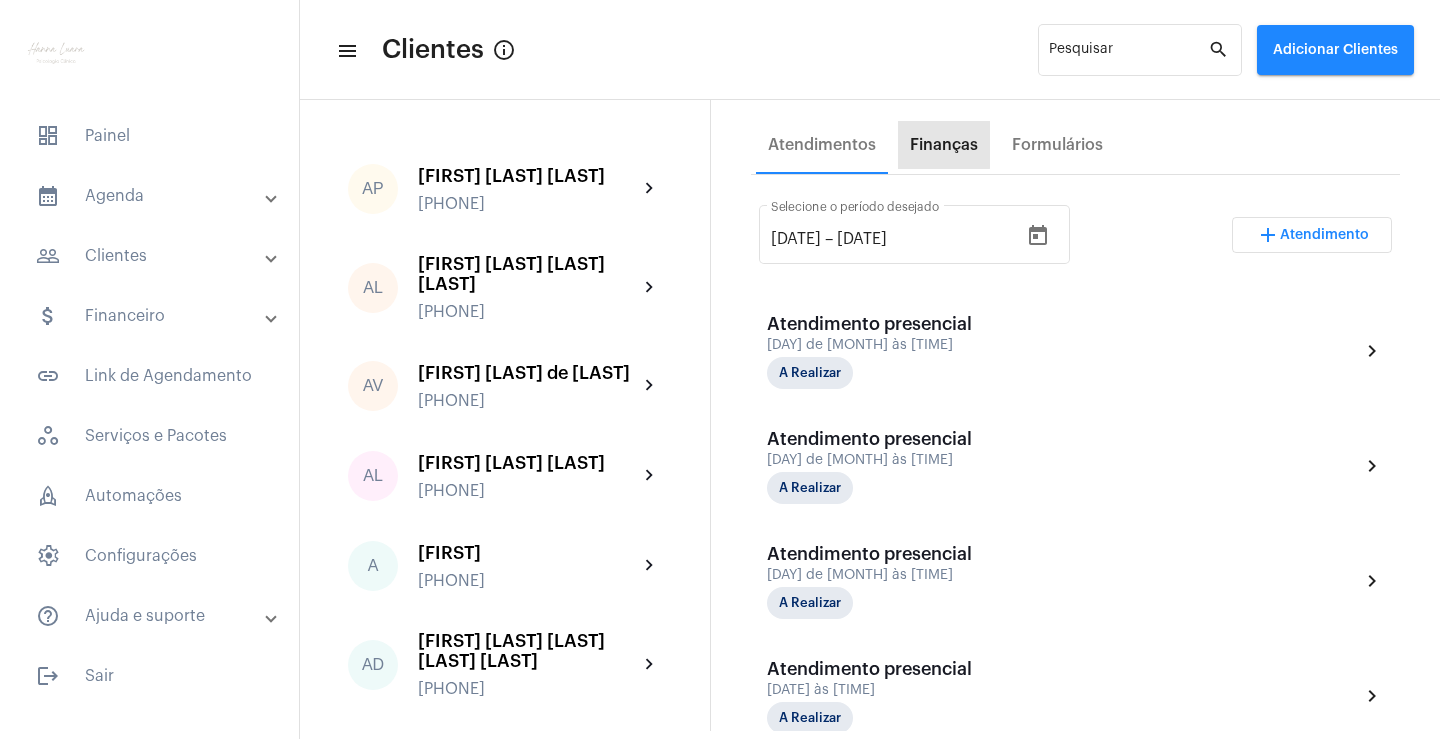 click on "Finanças" at bounding box center [944, 145] 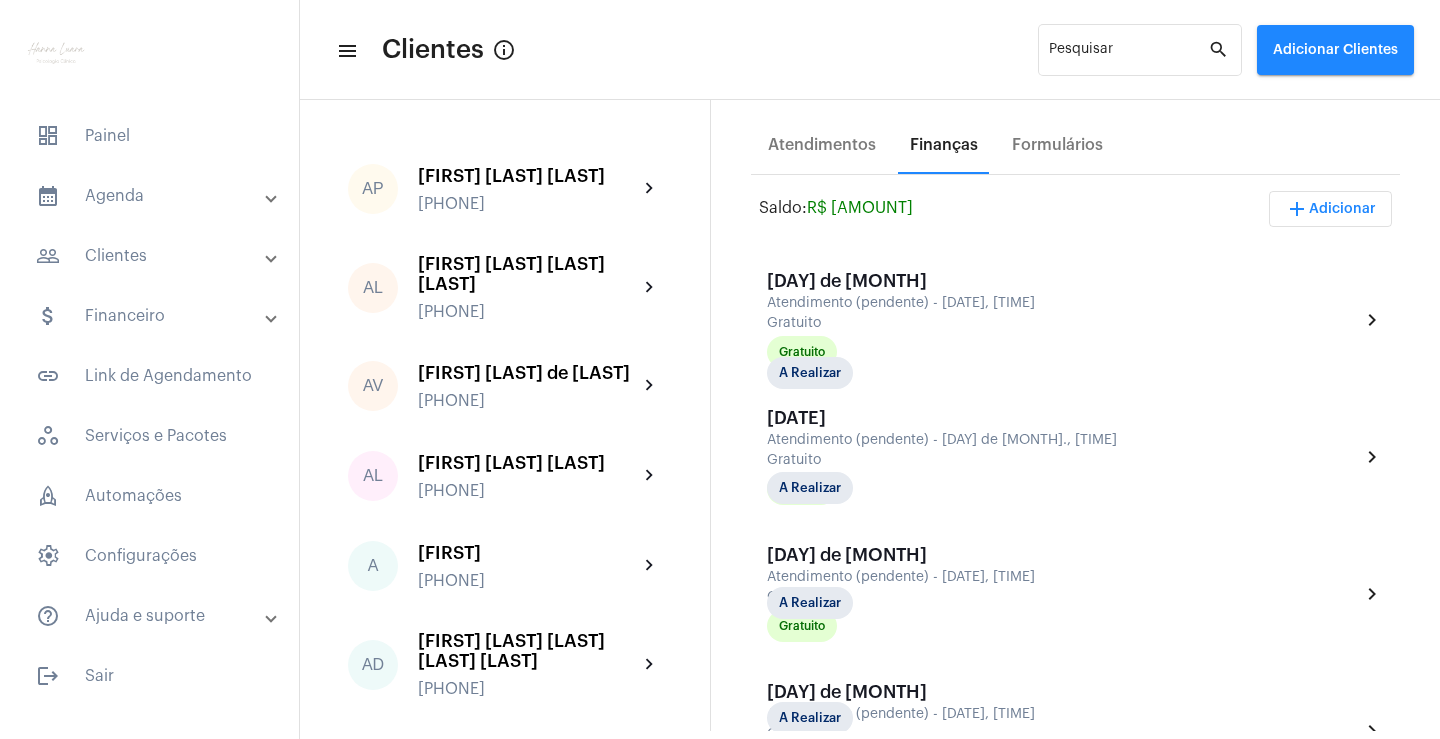 scroll, scrollTop: 0, scrollLeft: 0, axis: both 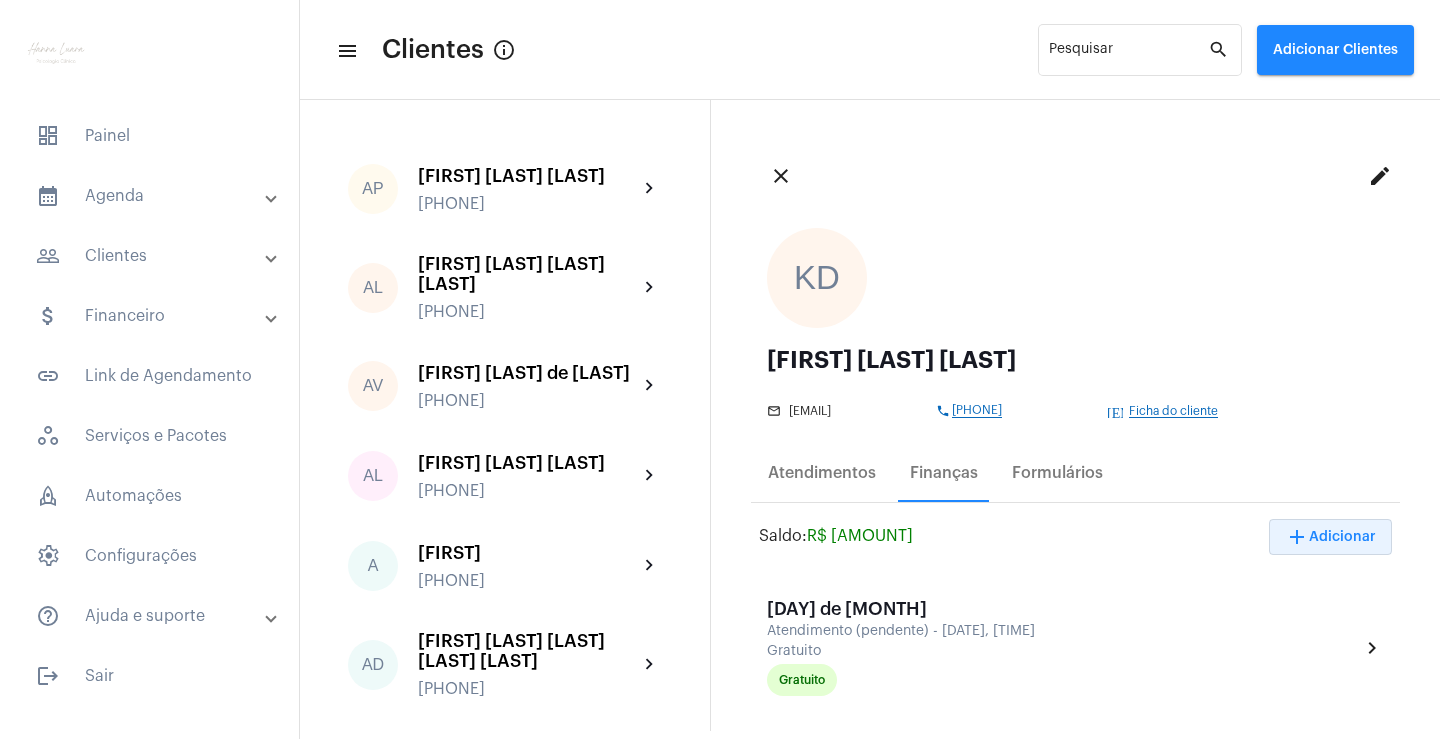 click on "add  Adicionar" at bounding box center (1330, 537) 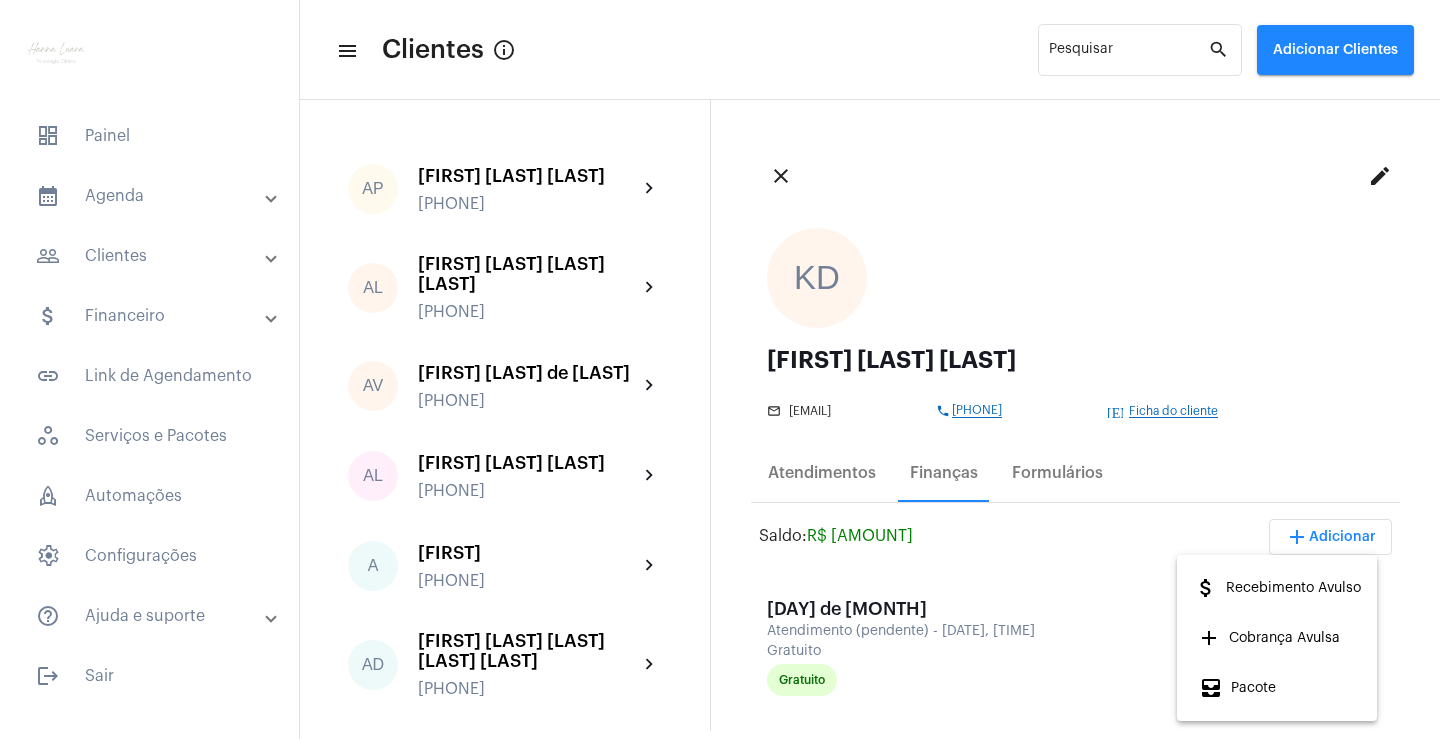 click on "add Cobrança Avulsa" at bounding box center (1269, 638) 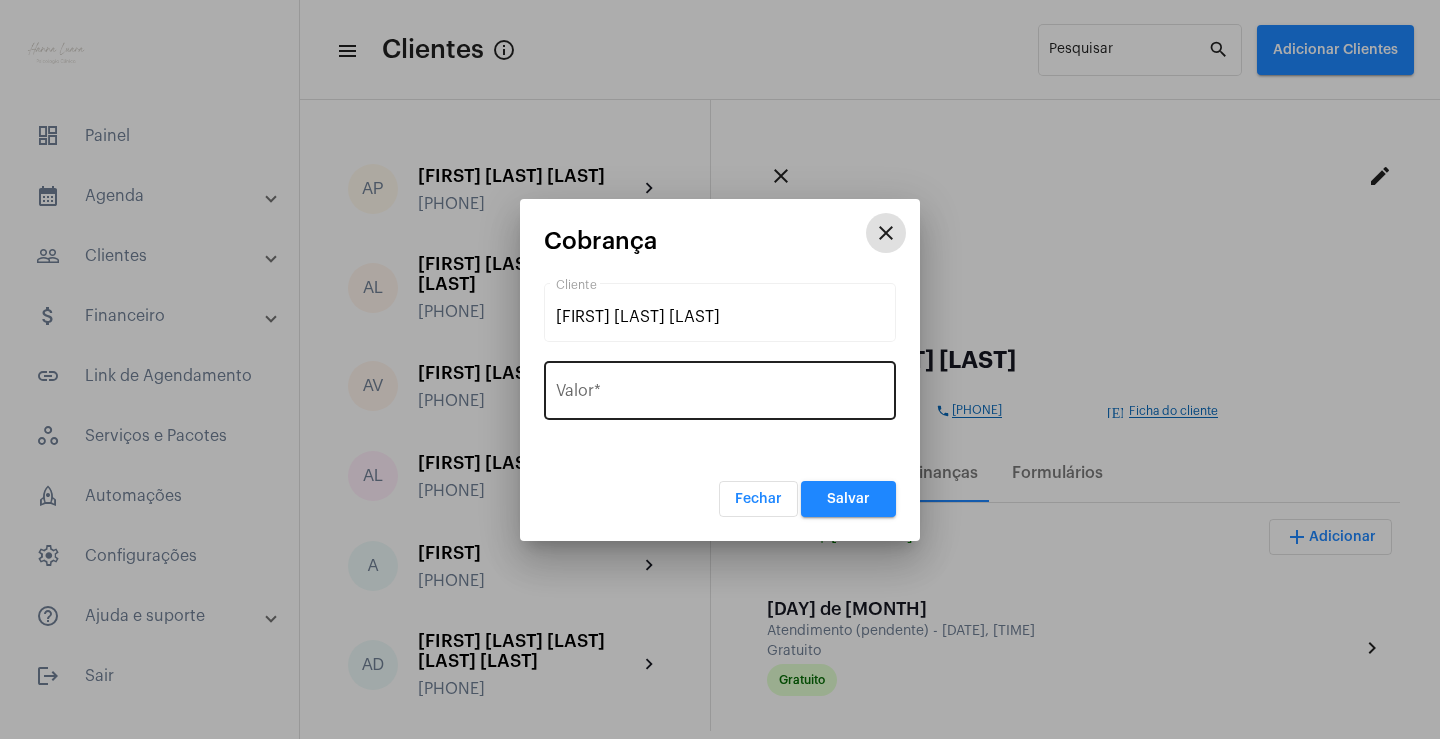 click on "Valor  *" at bounding box center (720, 395) 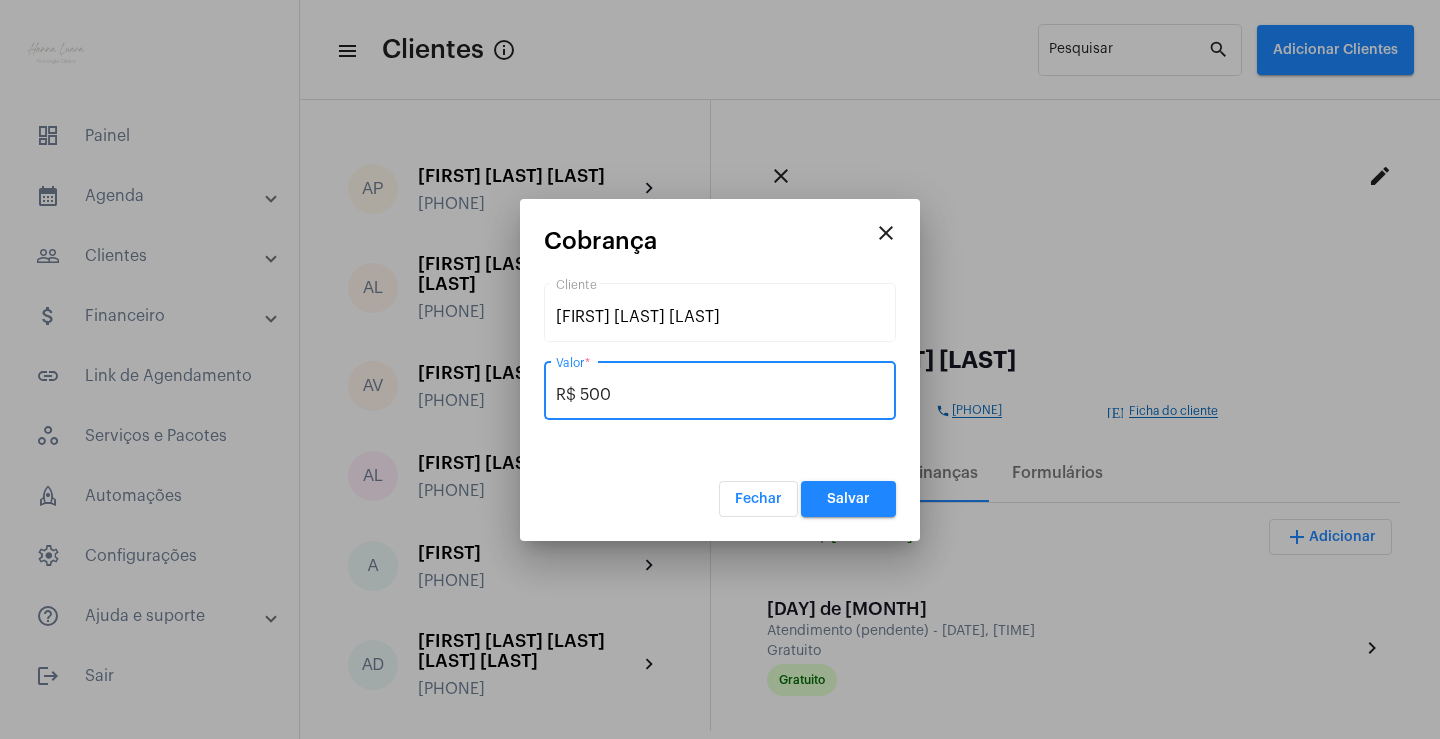 type on "R$ 500" 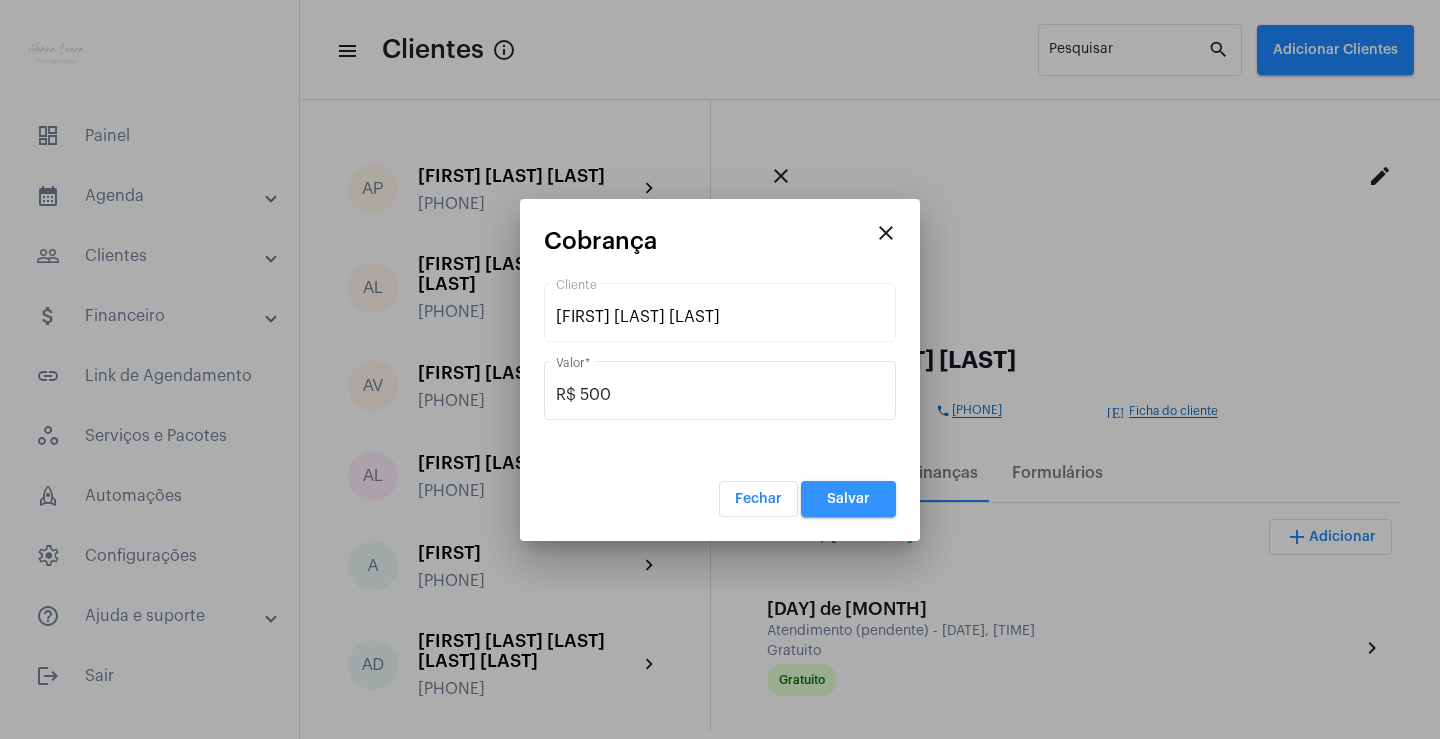 click on "Salvar" at bounding box center [848, 499] 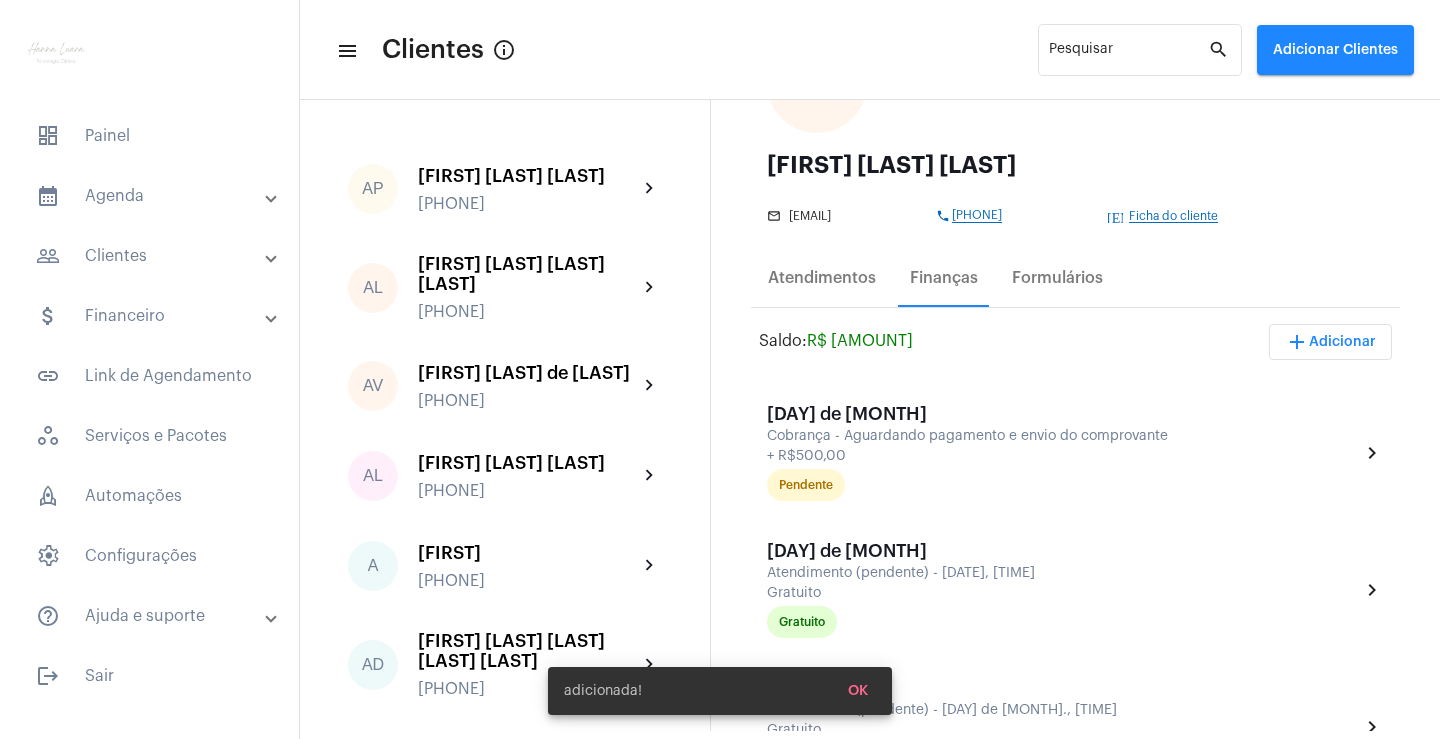 scroll, scrollTop: 200, scrollLeft: 0, axis: vertical 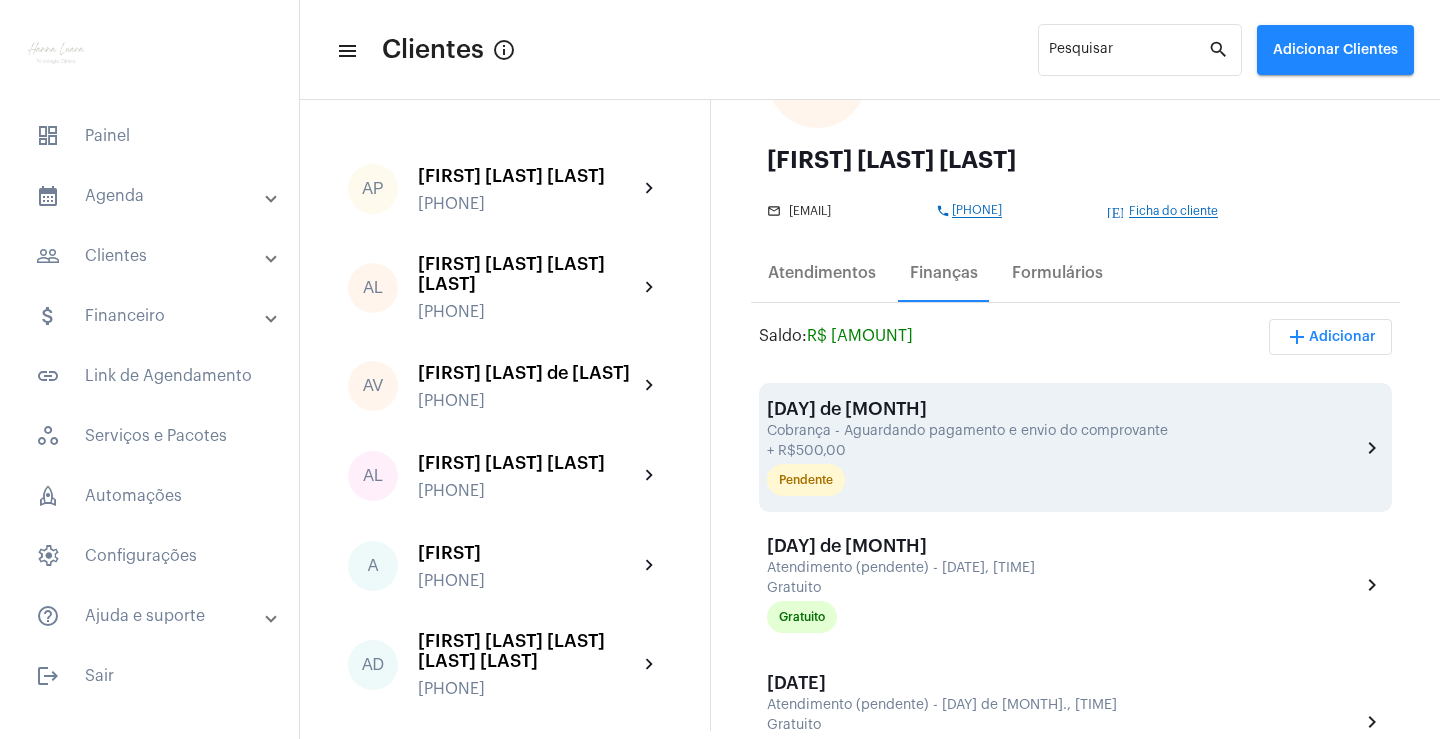 click on "+ R$500,00" at bounding box center [1061, 451] 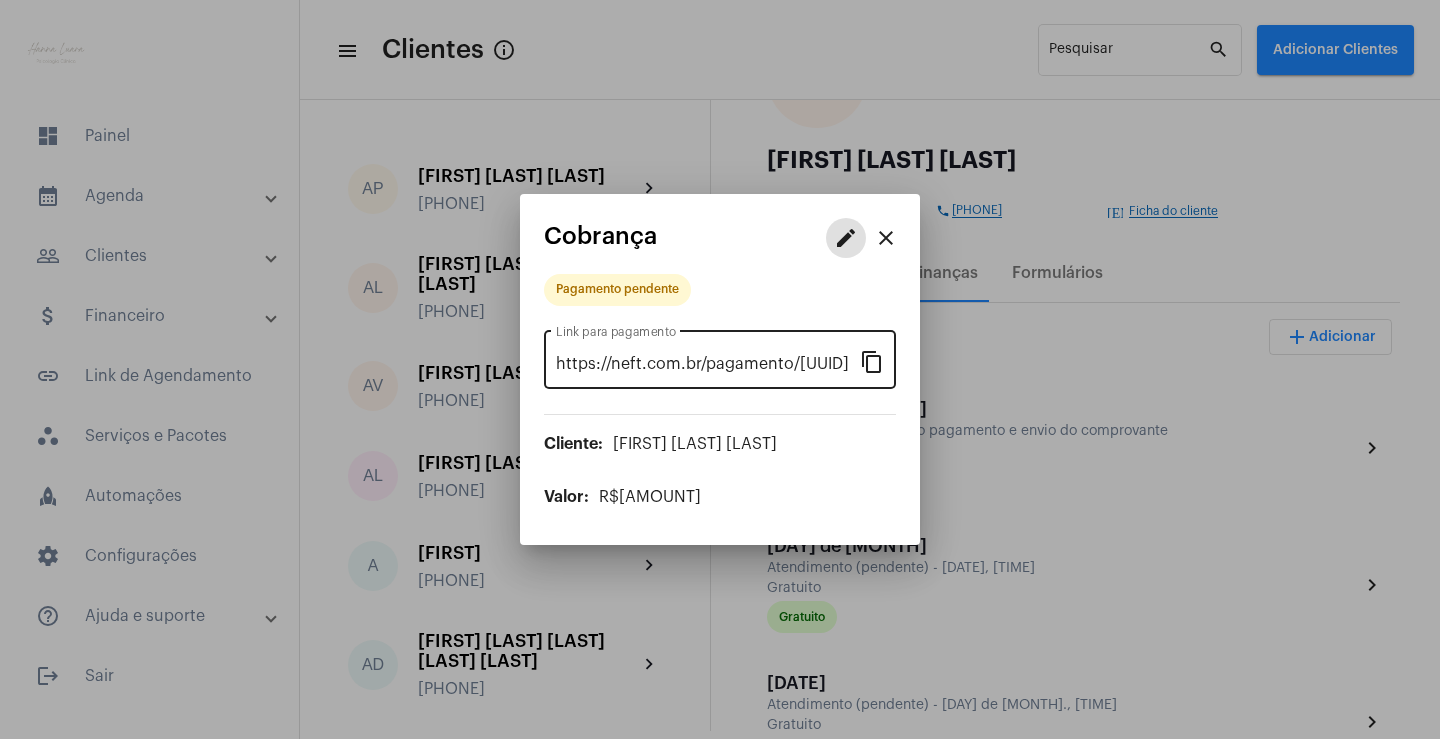 click on "content_copy" at bounding box center (872, 361) 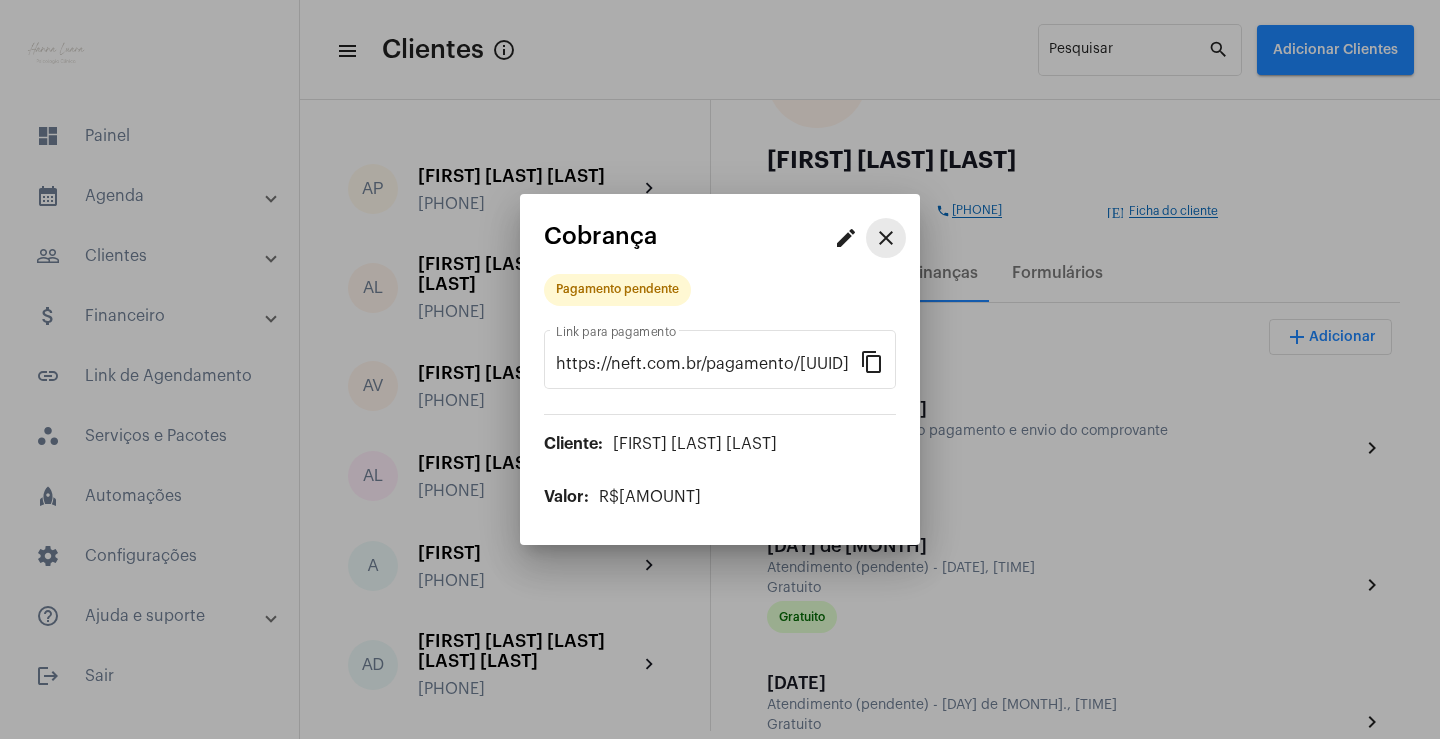 click on "close" at bounding box center [886, 238] 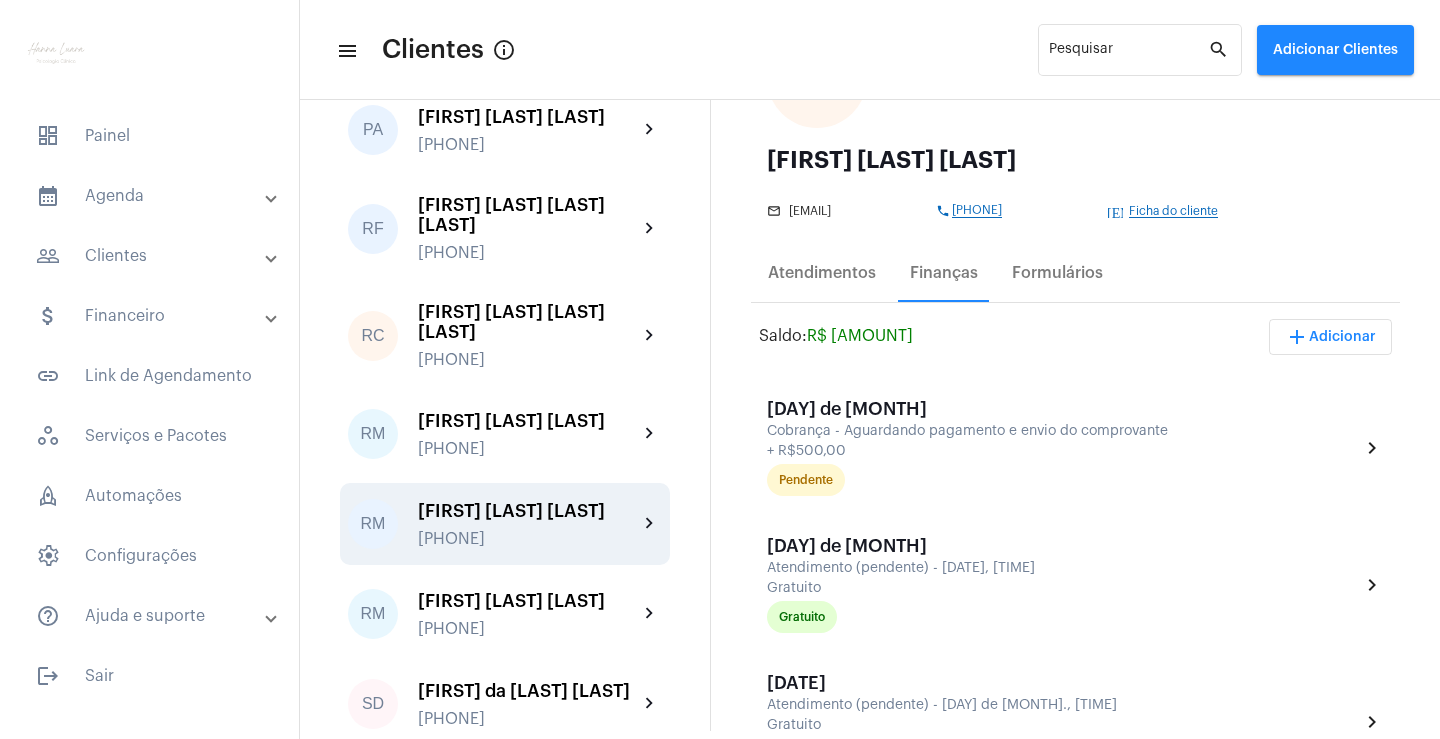 scroll, scrollTop: 3800, scrollLeft: 0, axis: vertical 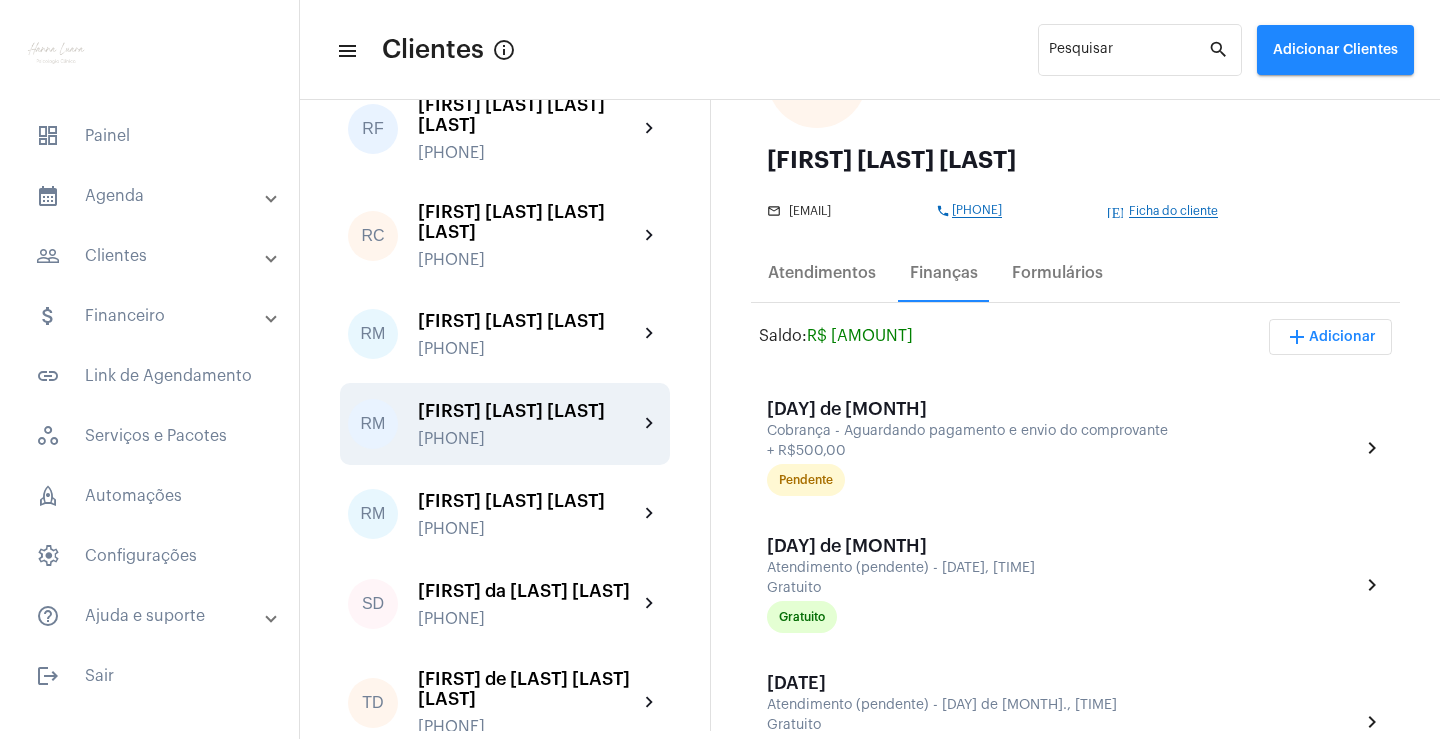 click on "[FIRST] [LAST] [LAST]" 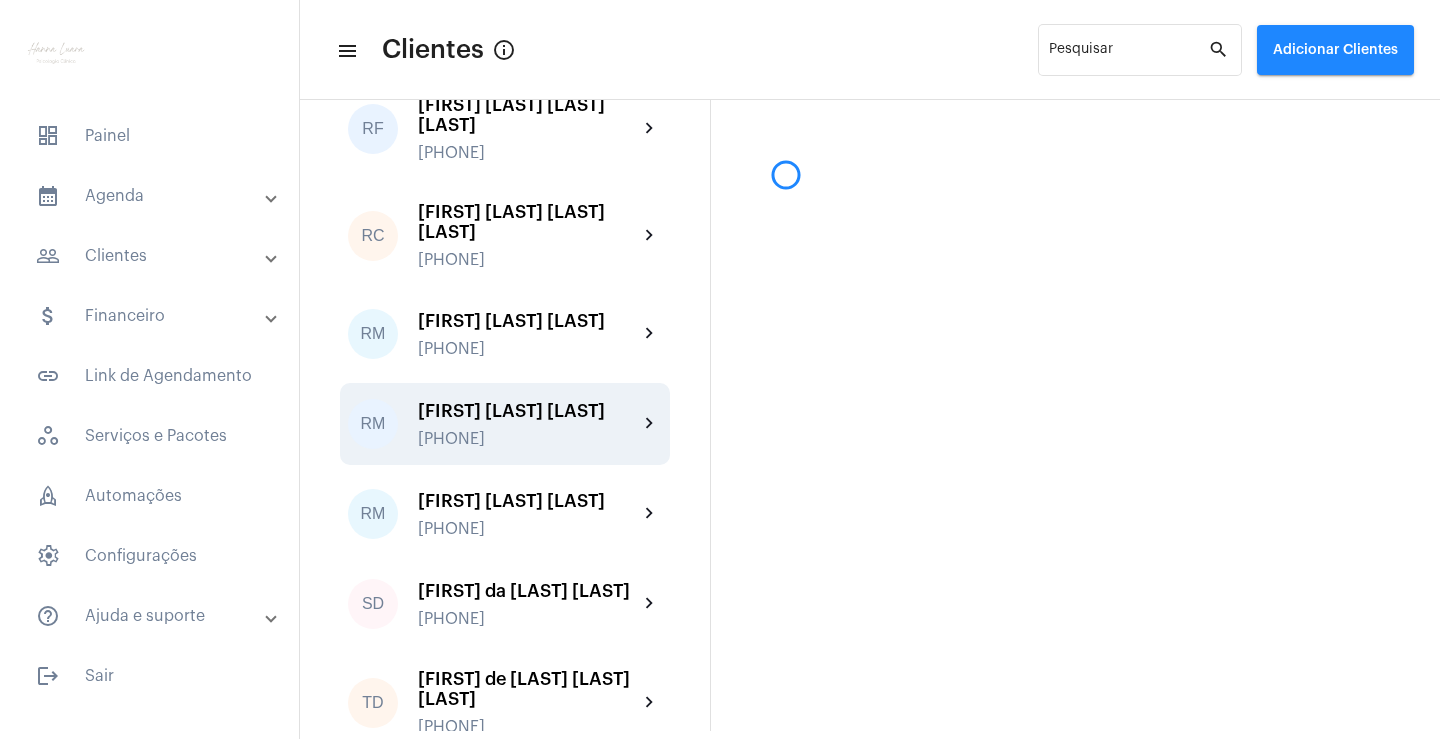 scroll, scrollTop: 0, scrollLeft: 0, axis: both 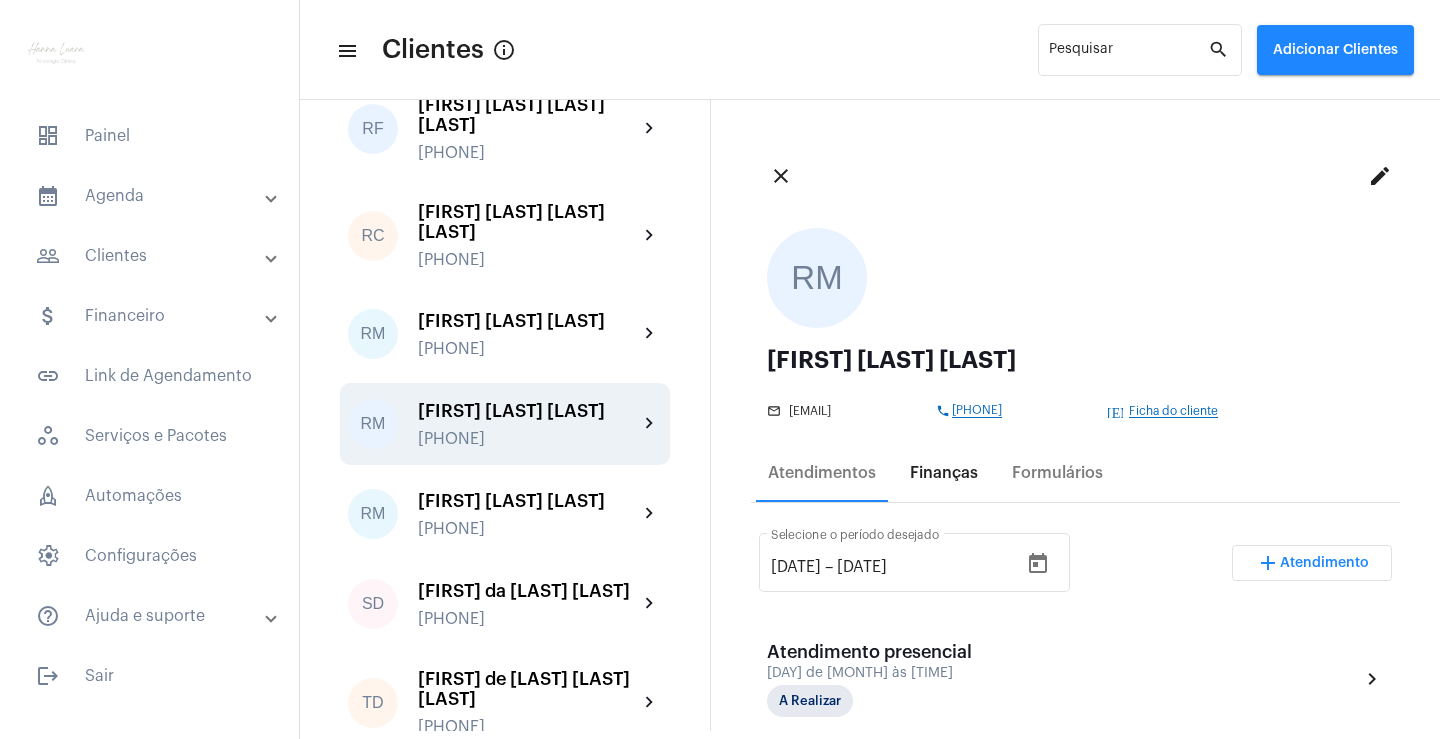 click on "Finanças" at bounding box center [944, 473] 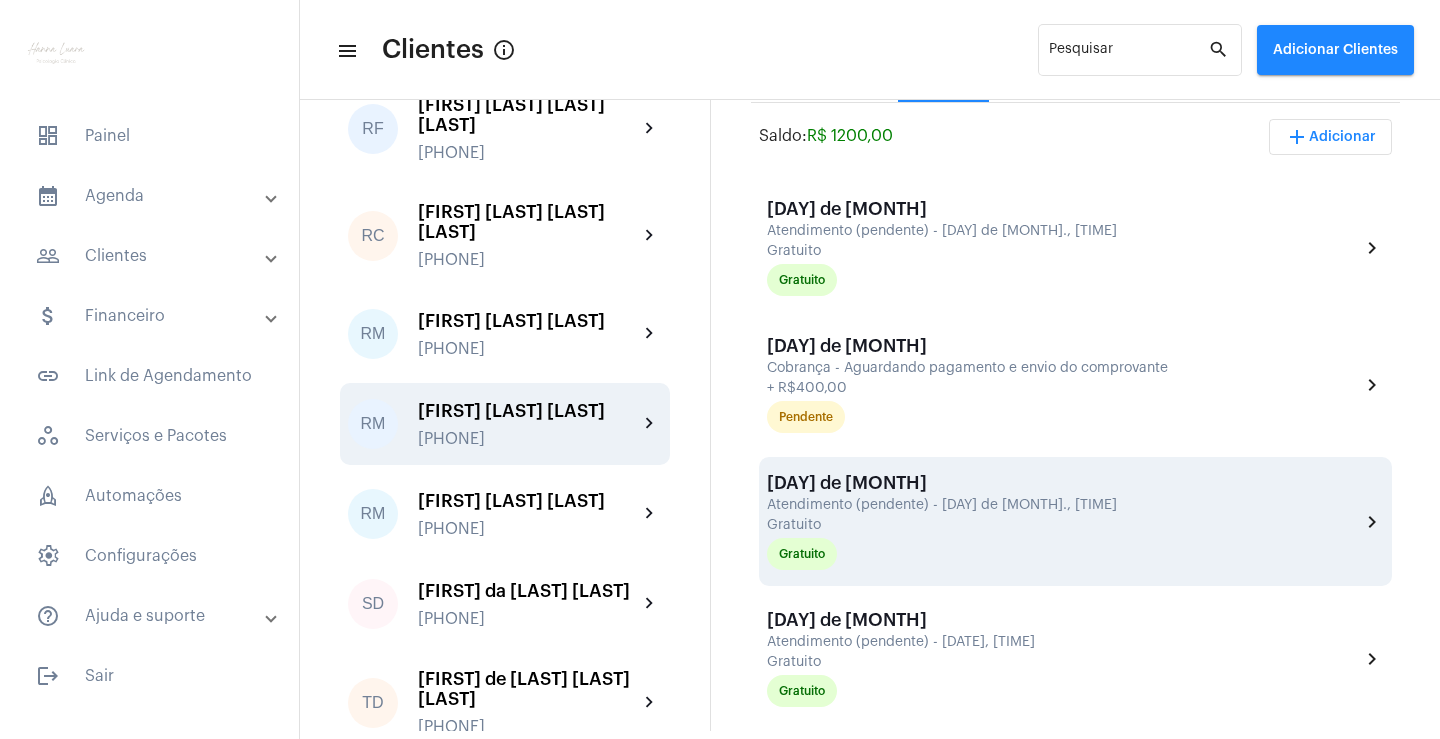 scroll, scrollTop: 600, scrollLeft: 0, axis: vertical 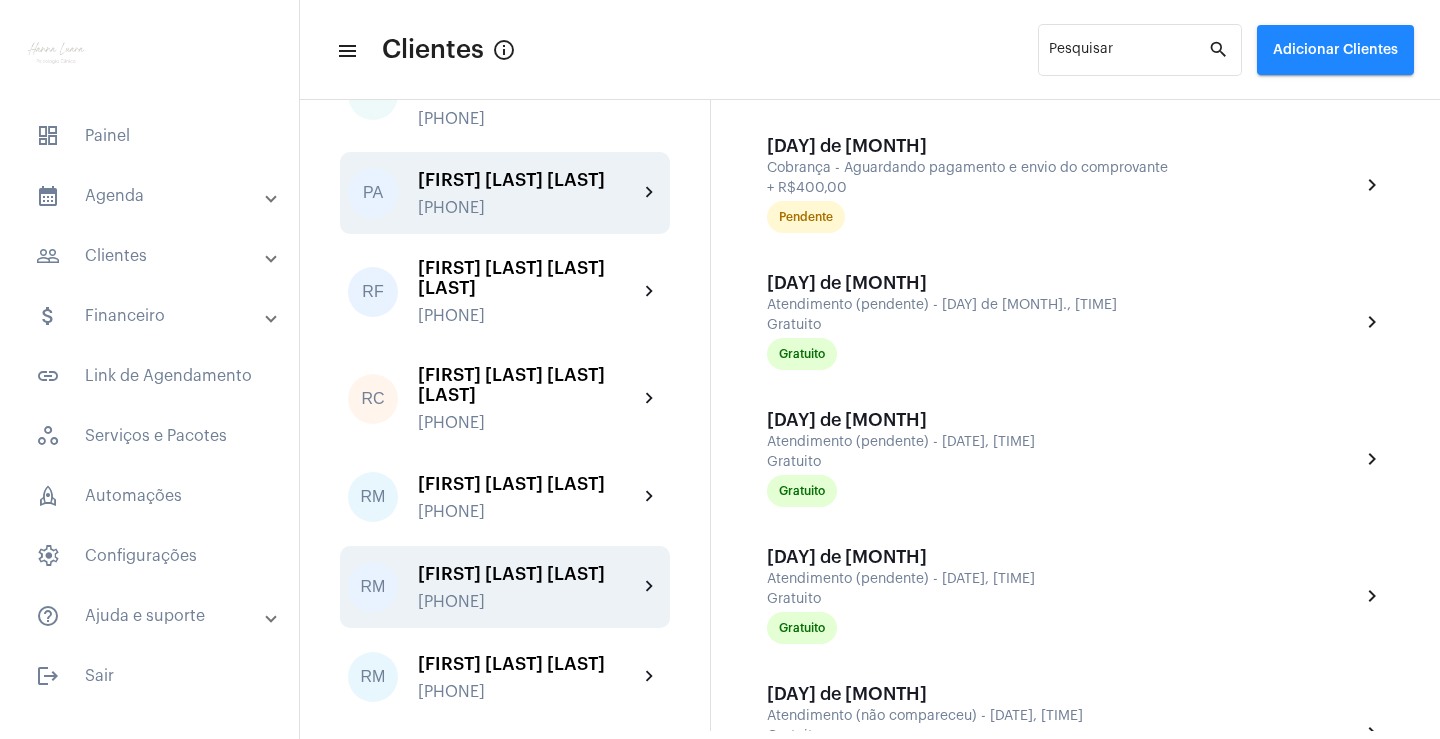 click on "[PHONE]" 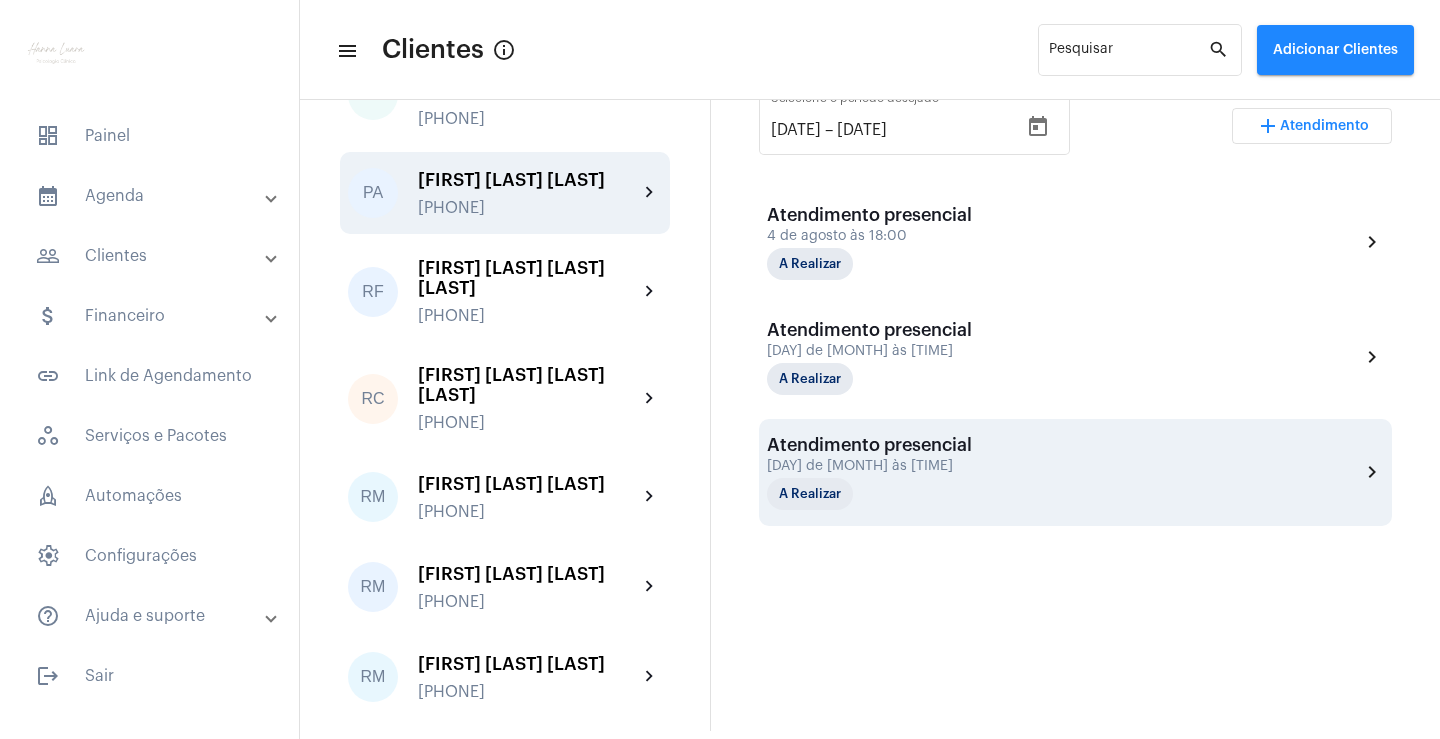scroll, scrollTop: 146, scrollLeft: 0, axis: vertical 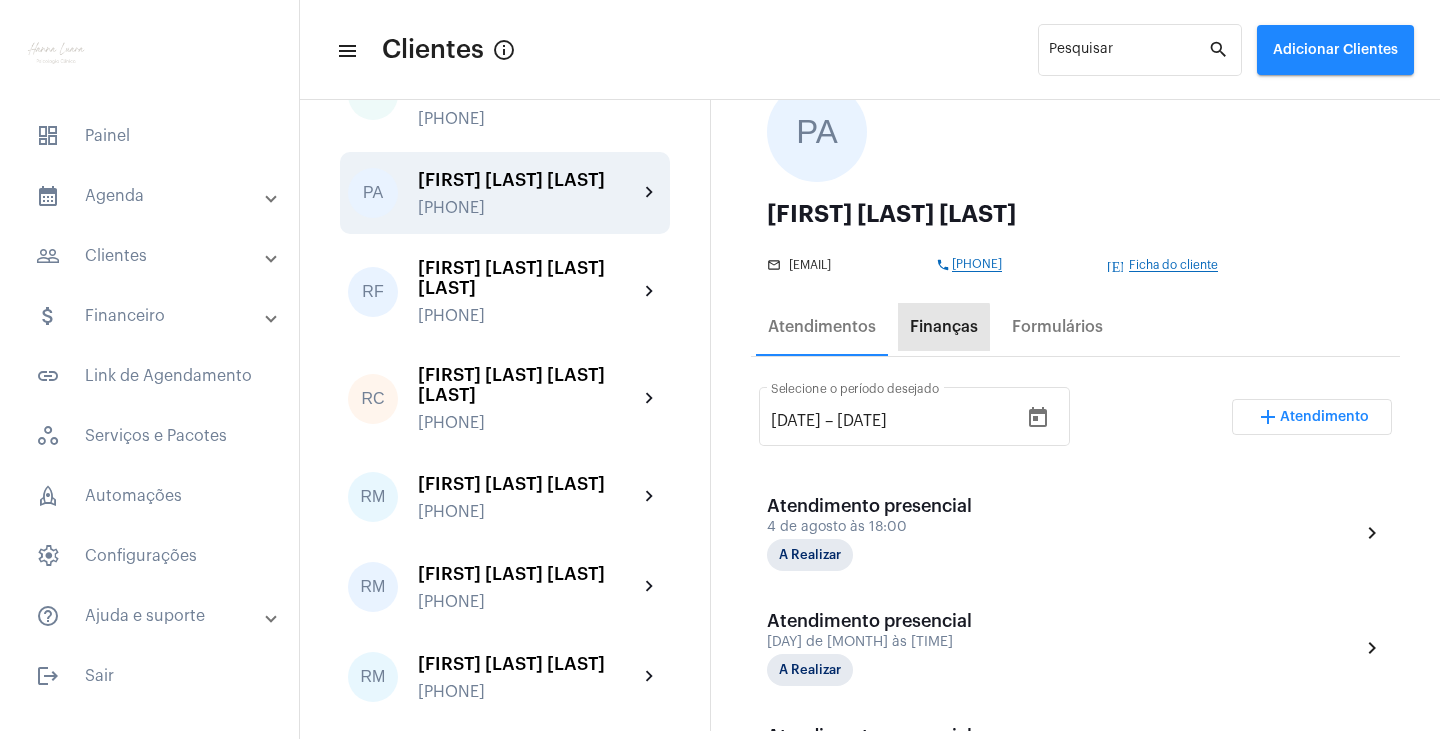 click on "Finanças" at bounding box center [944, 327] 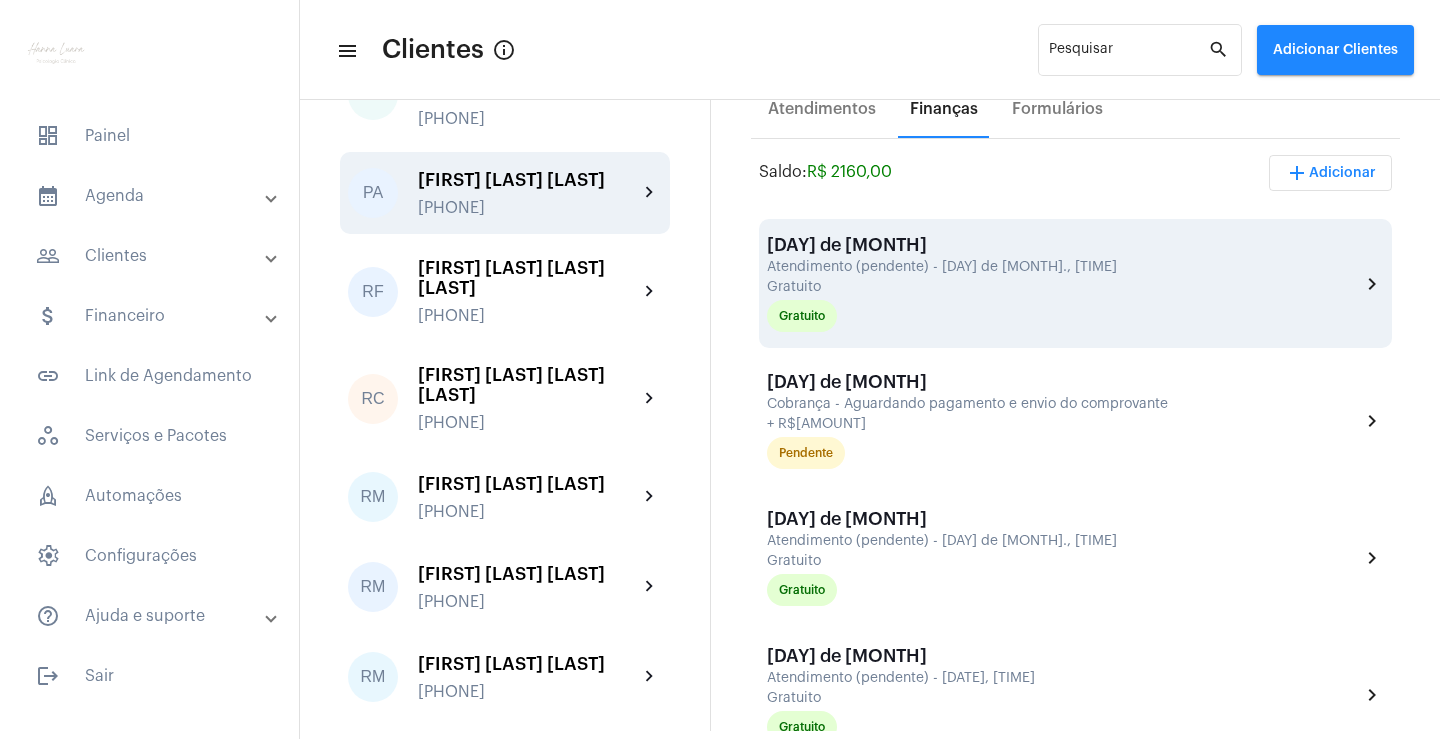 scroll, scrollTop: 400, scrollLeft: 0, axis: vertical 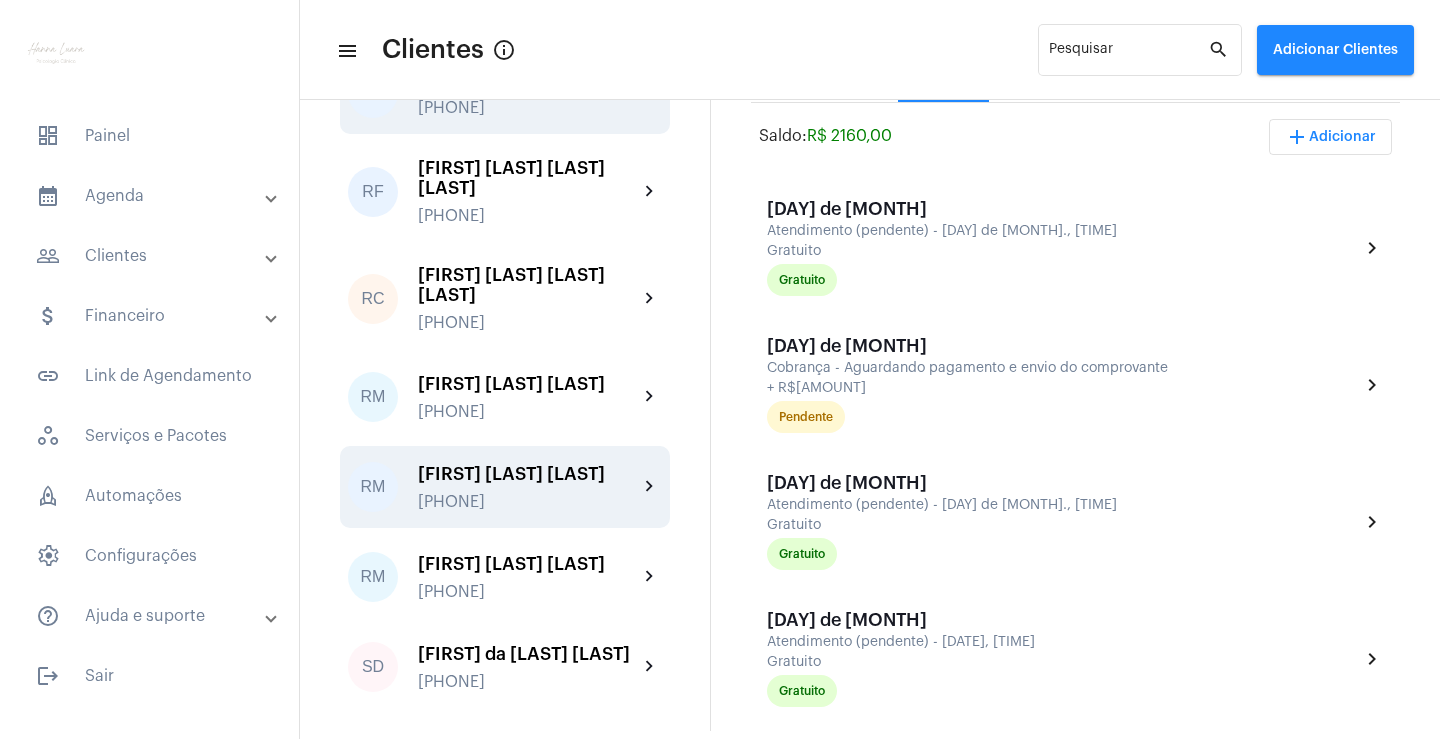 click on "[FIRST] [LAST] [LAST]" 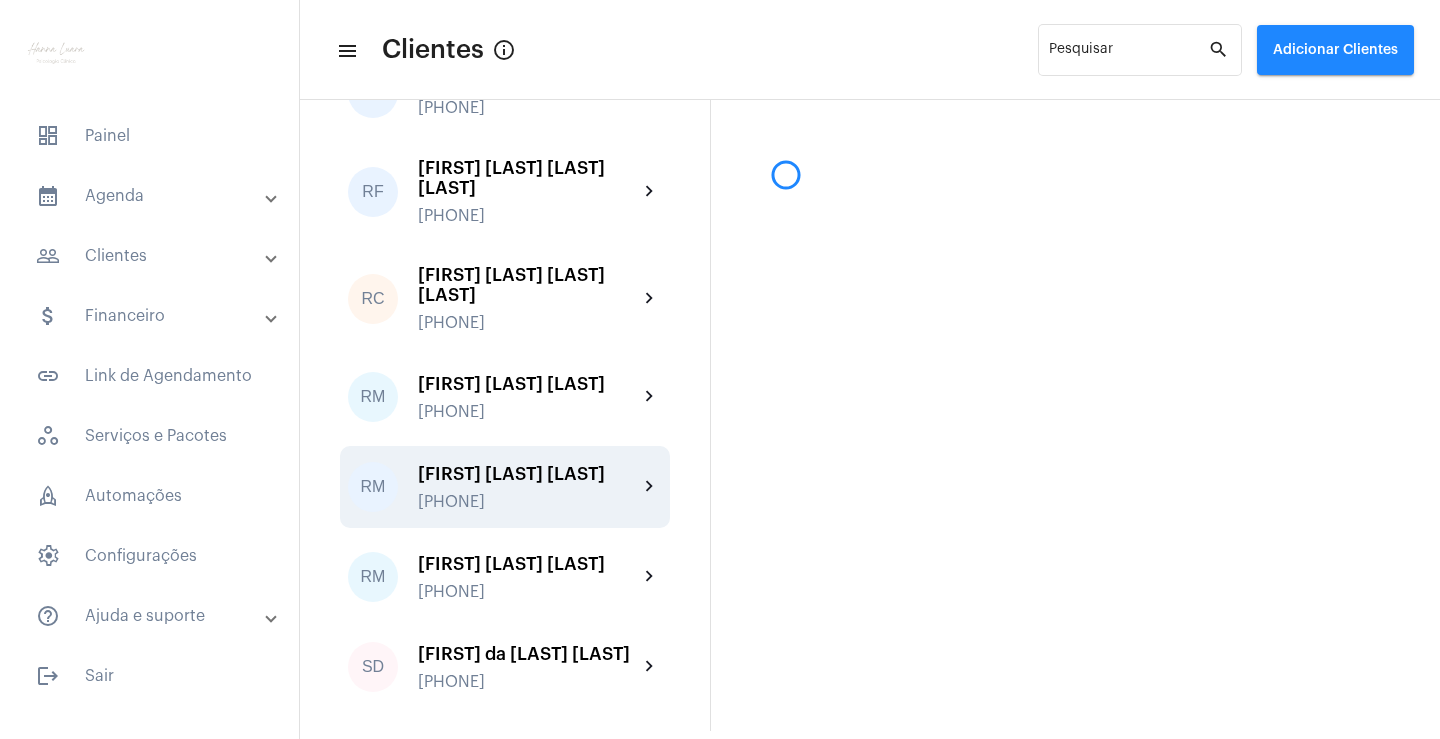 scroll, scrollTop: 0, scrollLeft: 0, axis: both 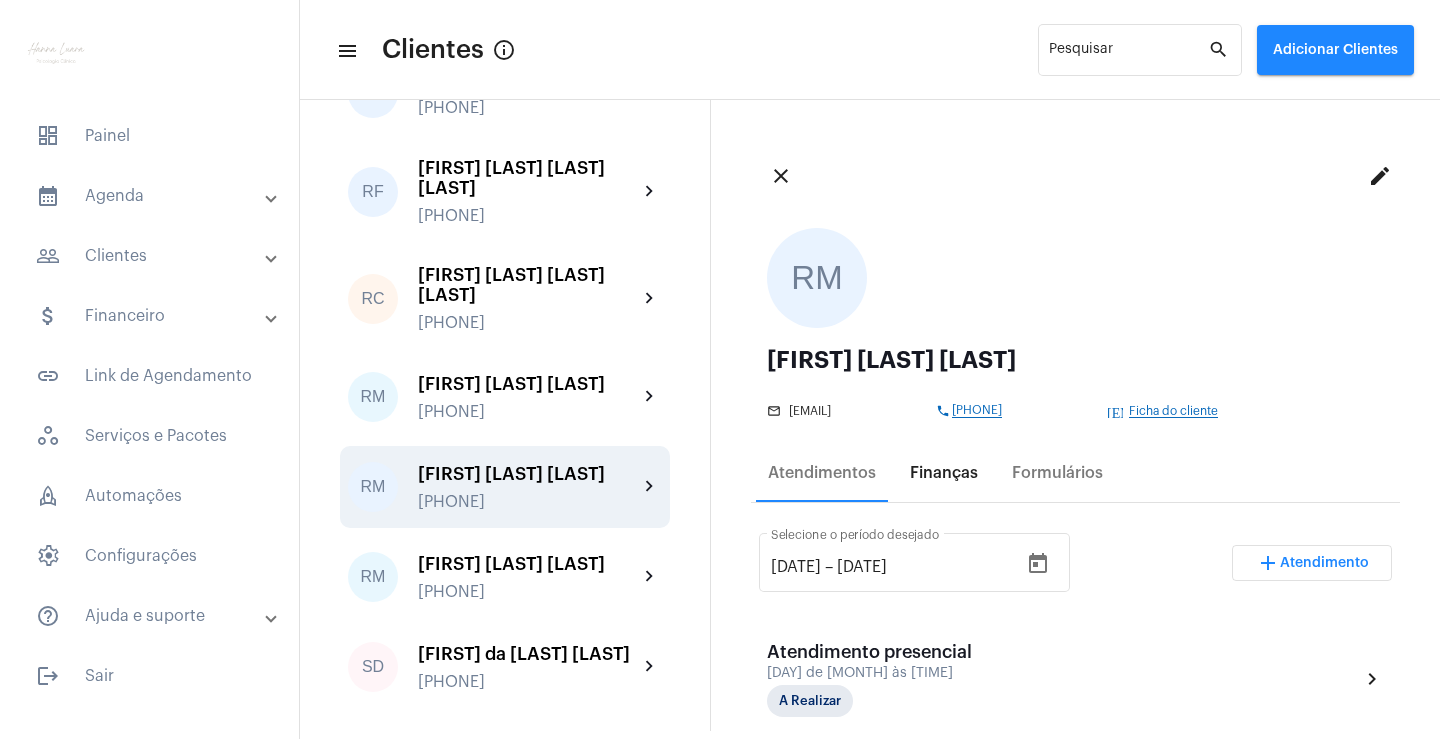 click on "Finanças" at bounding box center (944, 473) 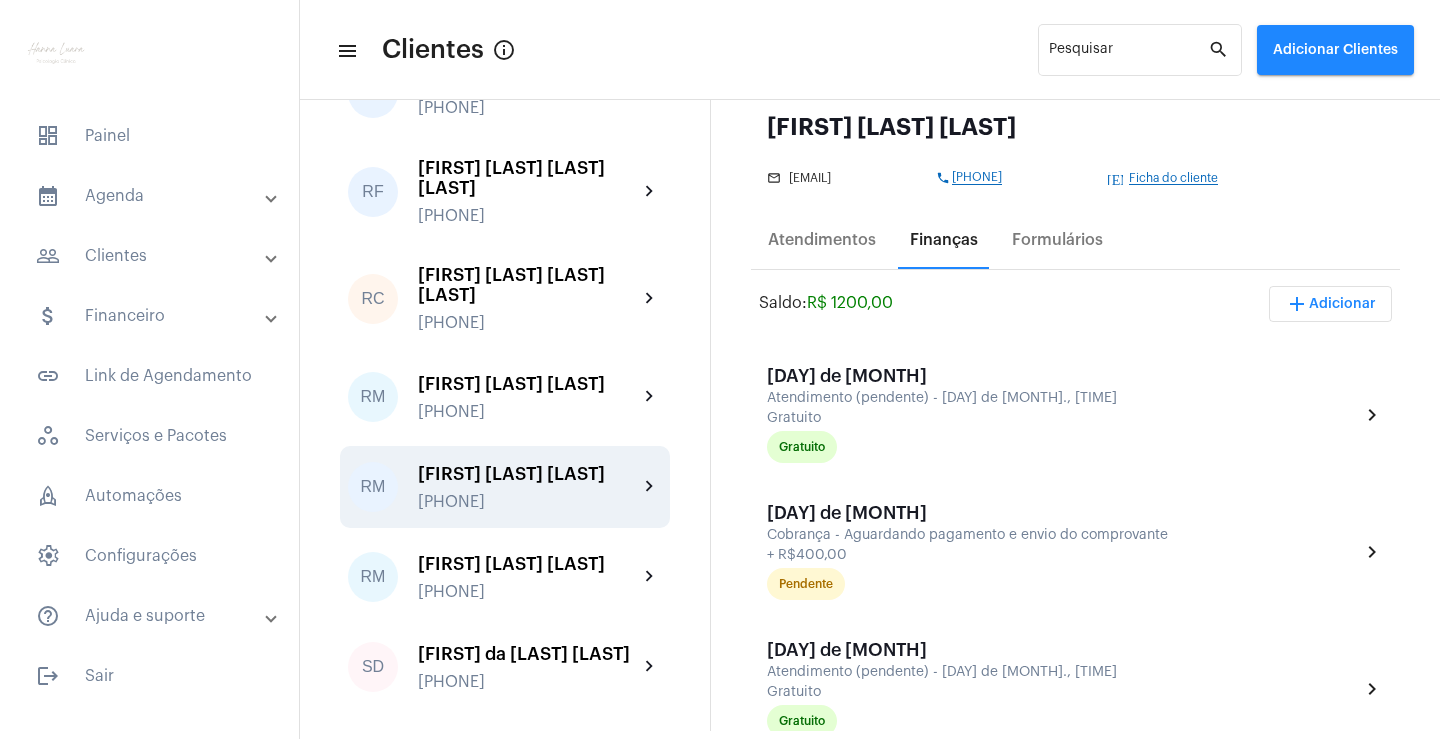 scroll, scrollTop: 200, scrollLeft: 0, axis: vertical 